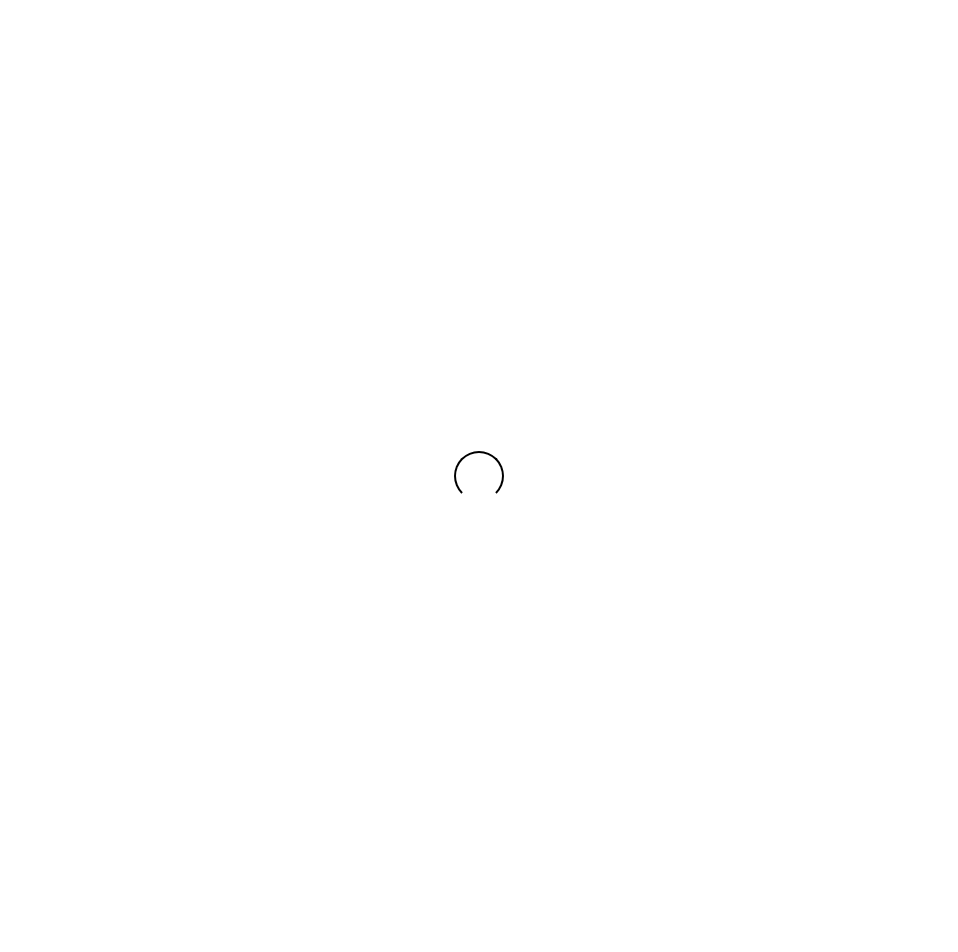 scroll, scrollTop: 0, scrollLeft: 0, axis: both 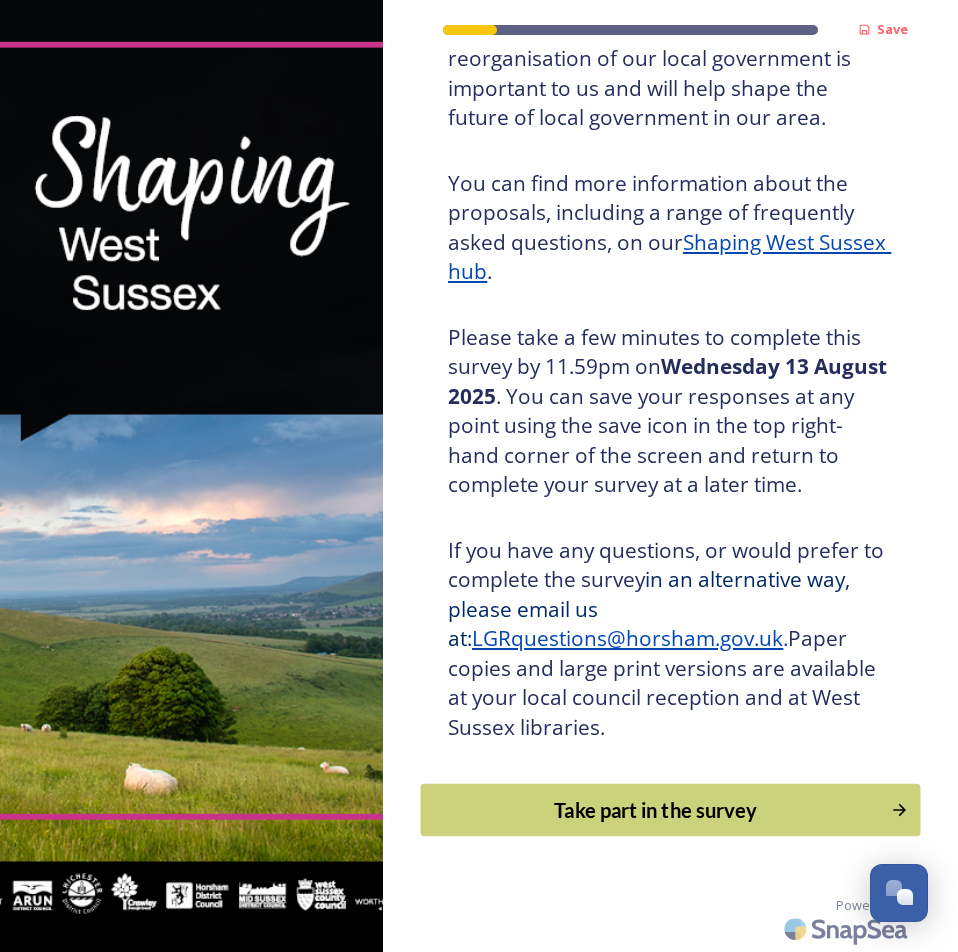 click on "Take part in the survey" at bounding box center (656, 810) 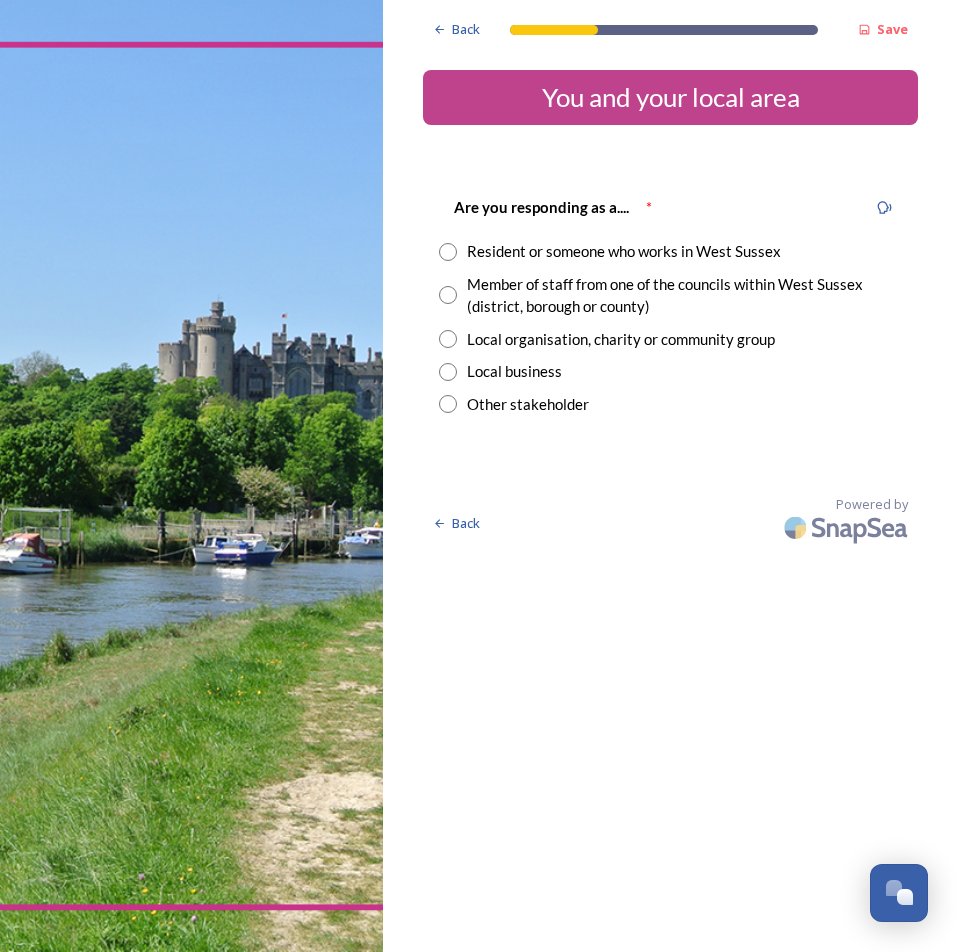 click on "Resident or someone who works in West Sussex" at bounding box center [624, 251] 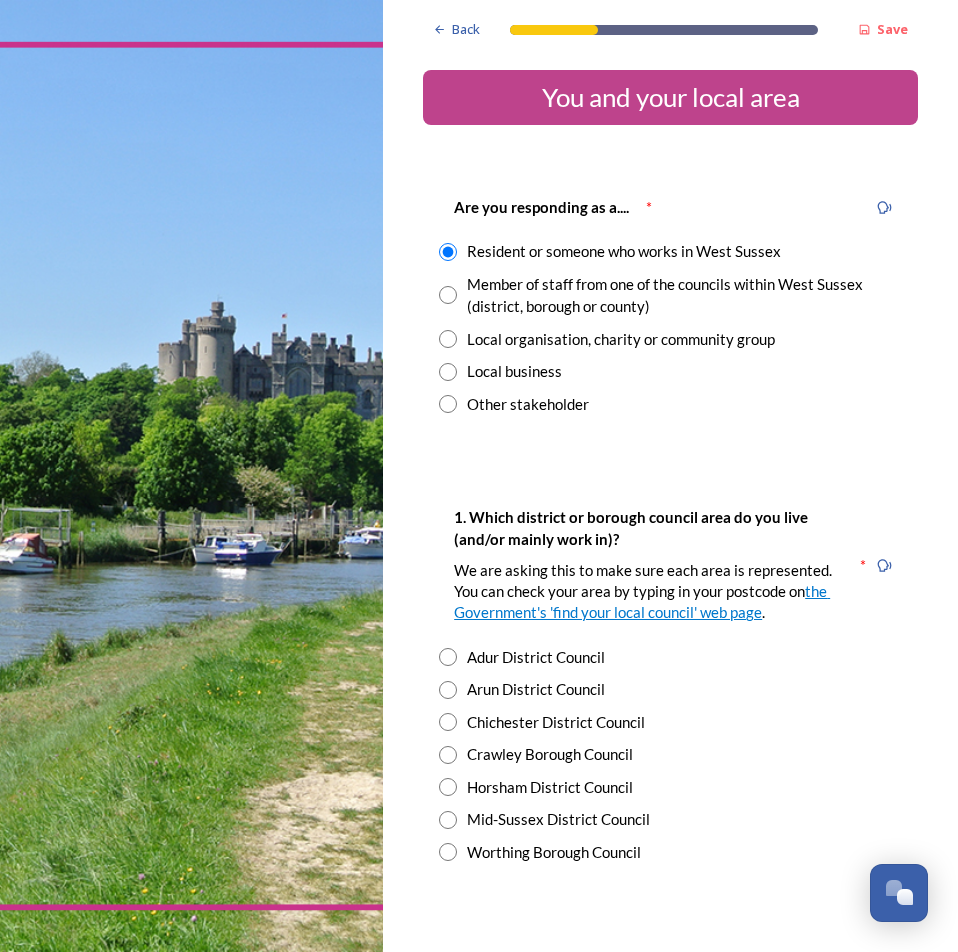 click on "Resident or someone who works in West Sussex" at bounding box center [624, 251] 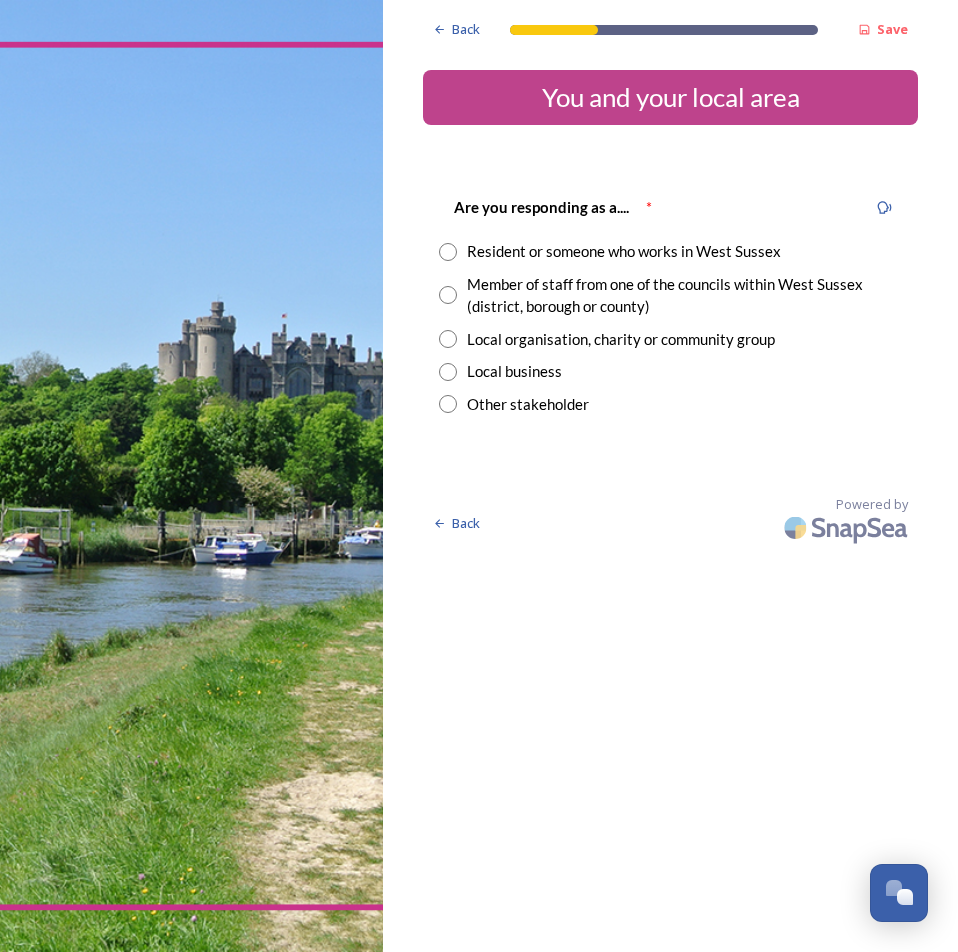 click on "Are you responding as a.... * Resident or someone who works in [WEST SUSSEX] Member of staff from one of the councils within [WEST SUSSEX] (district, borough or county) Local organisation, charity or community group Local business Other stakeholder" at bounding box center (670, 305) 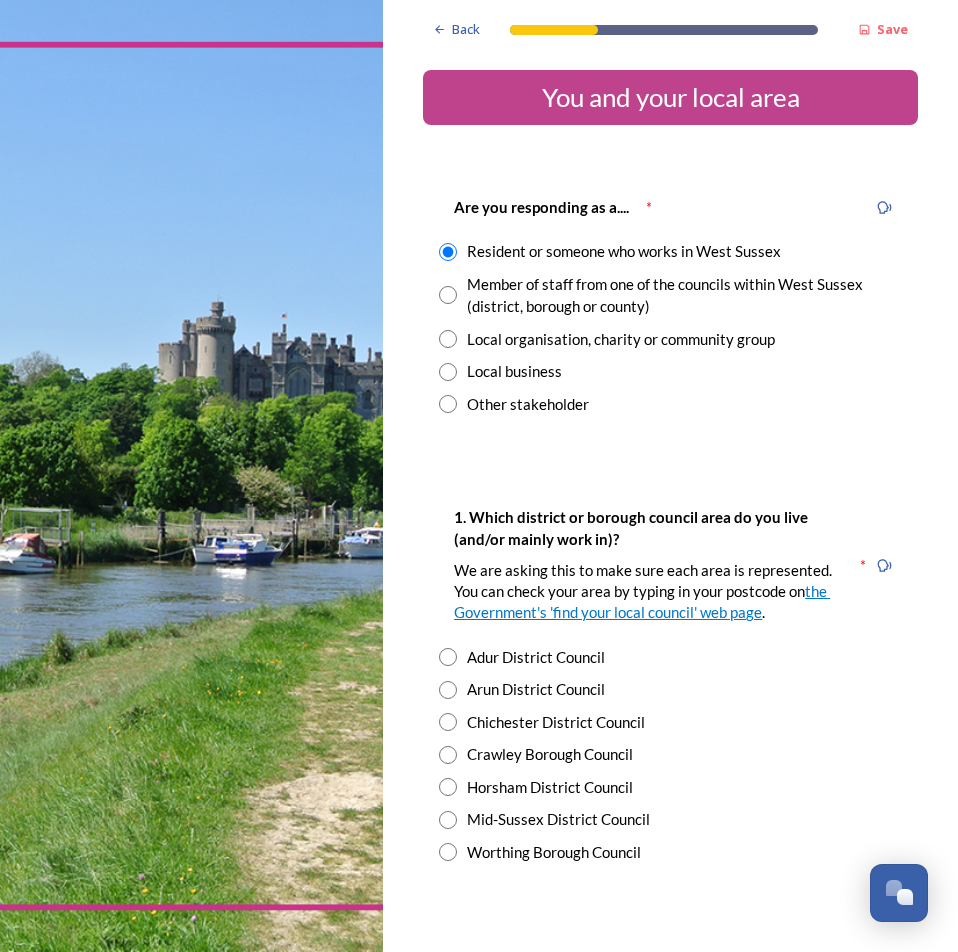 click on "Member of staff from one of the councils within West Sussex (district, borough or county)" at bounding box center [684, 295] 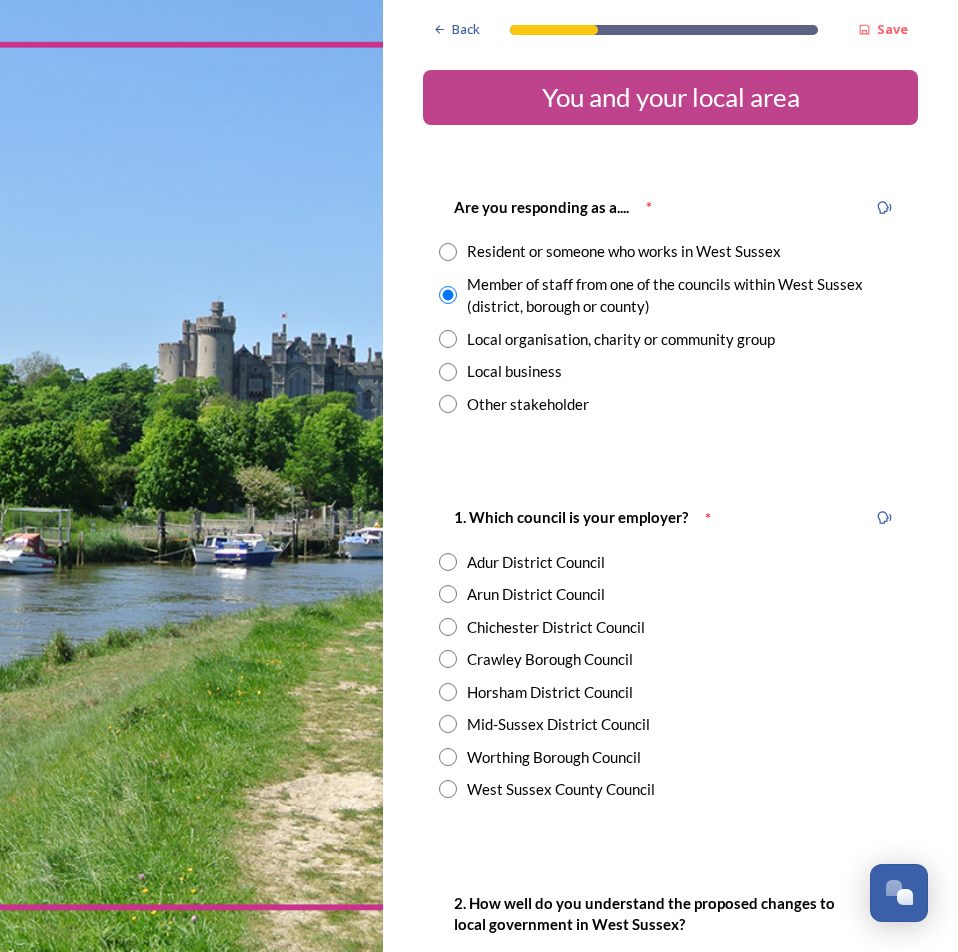 click at bounding box center (448, 692) 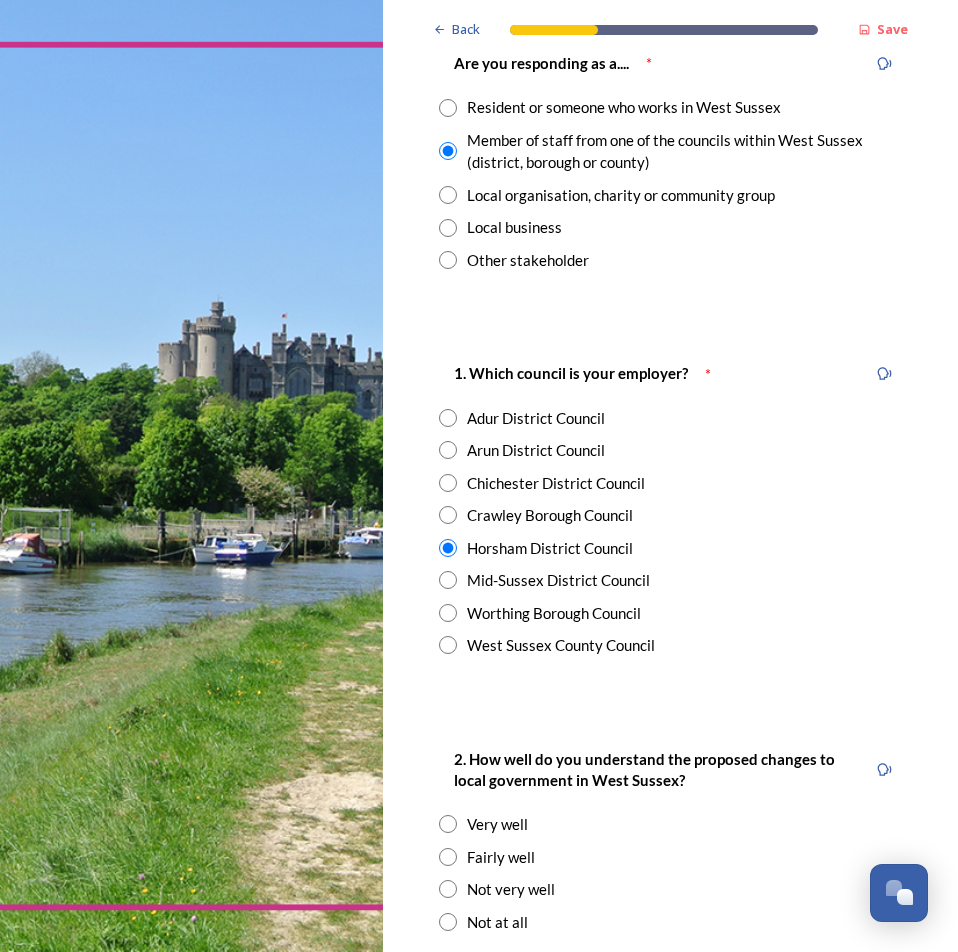 scroll, scrollTop: 500, scrollLeft: 0, axis: vertical 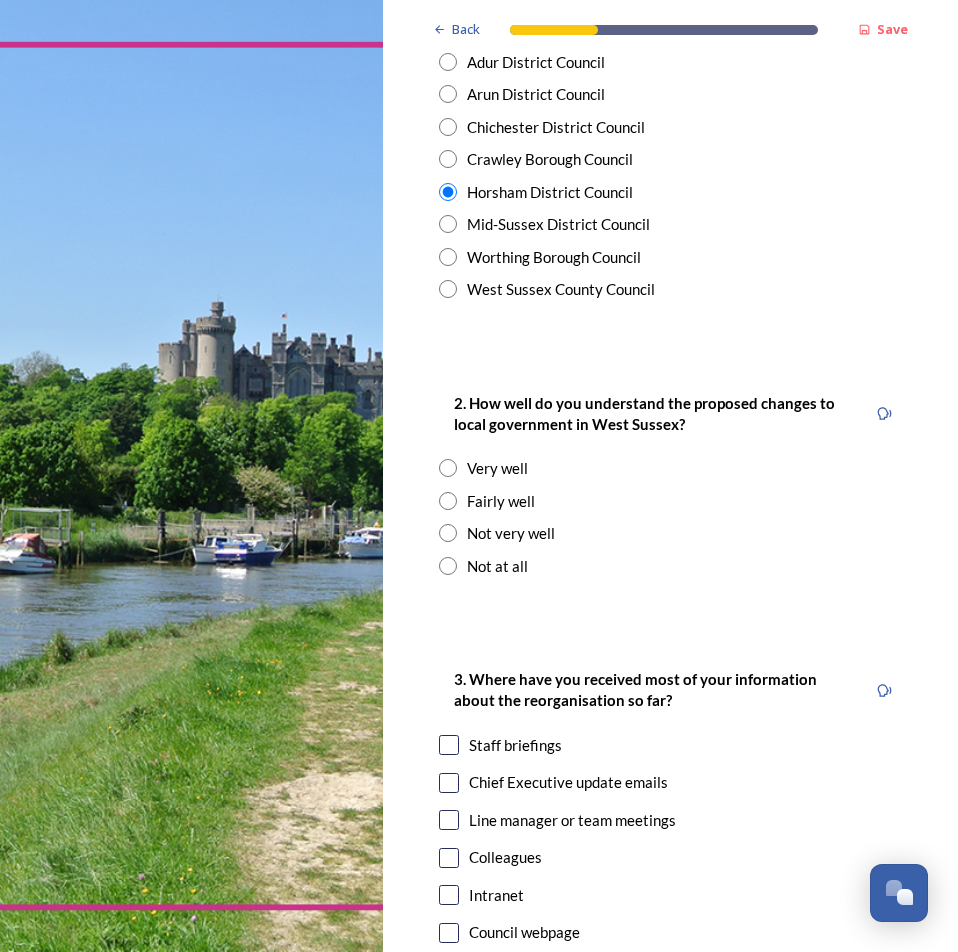 click at bounding box center [448, 501] 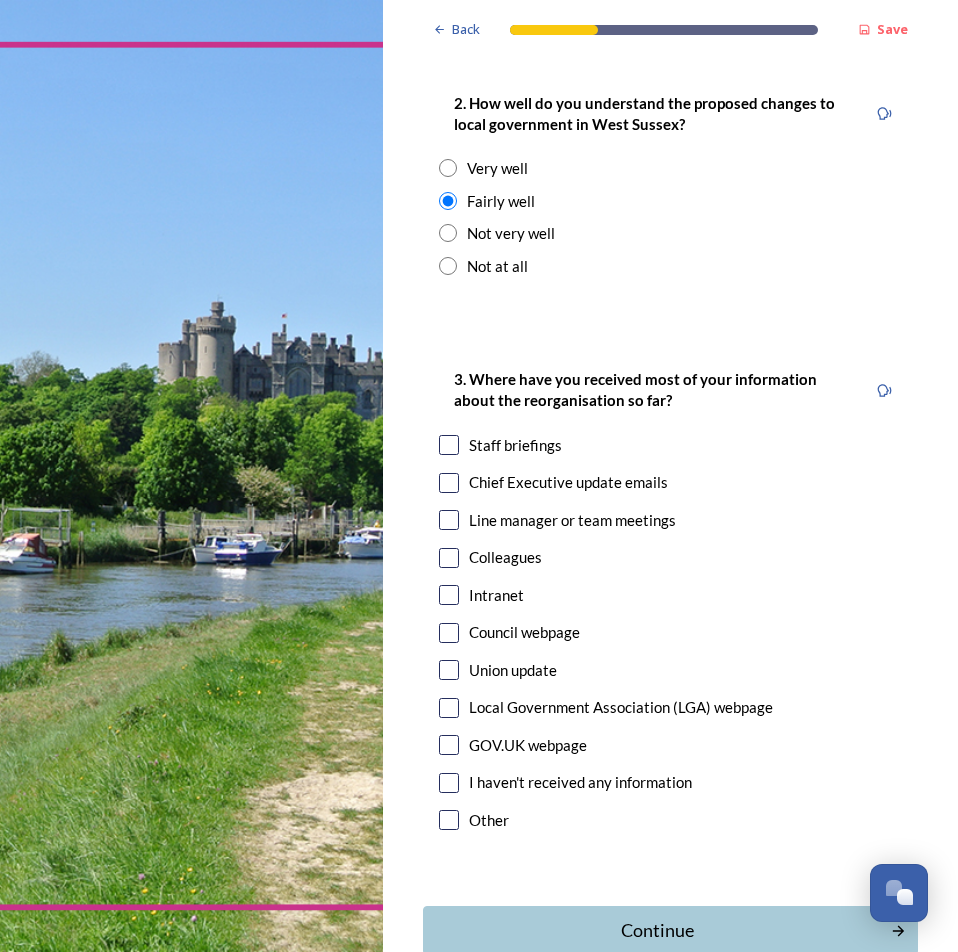 scroll, scrollTop: 900, scrollLeft: 0, axis: vertical 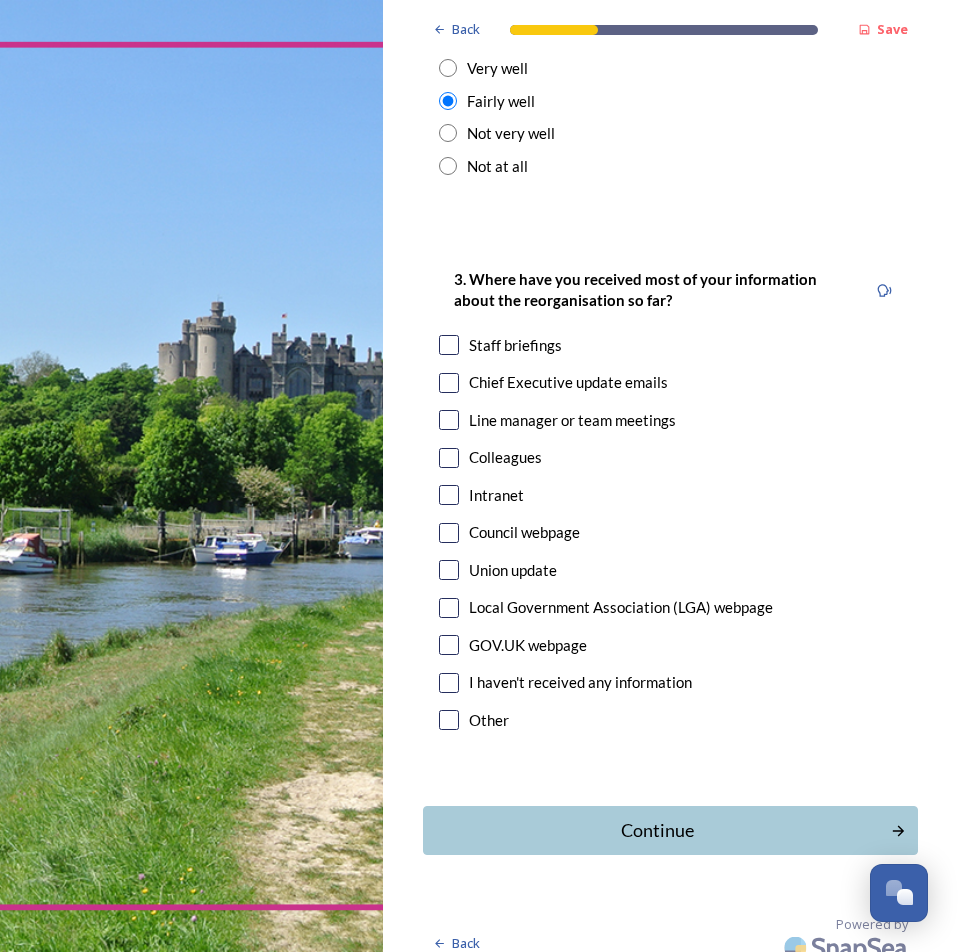 click at bounding box center (449, 345) 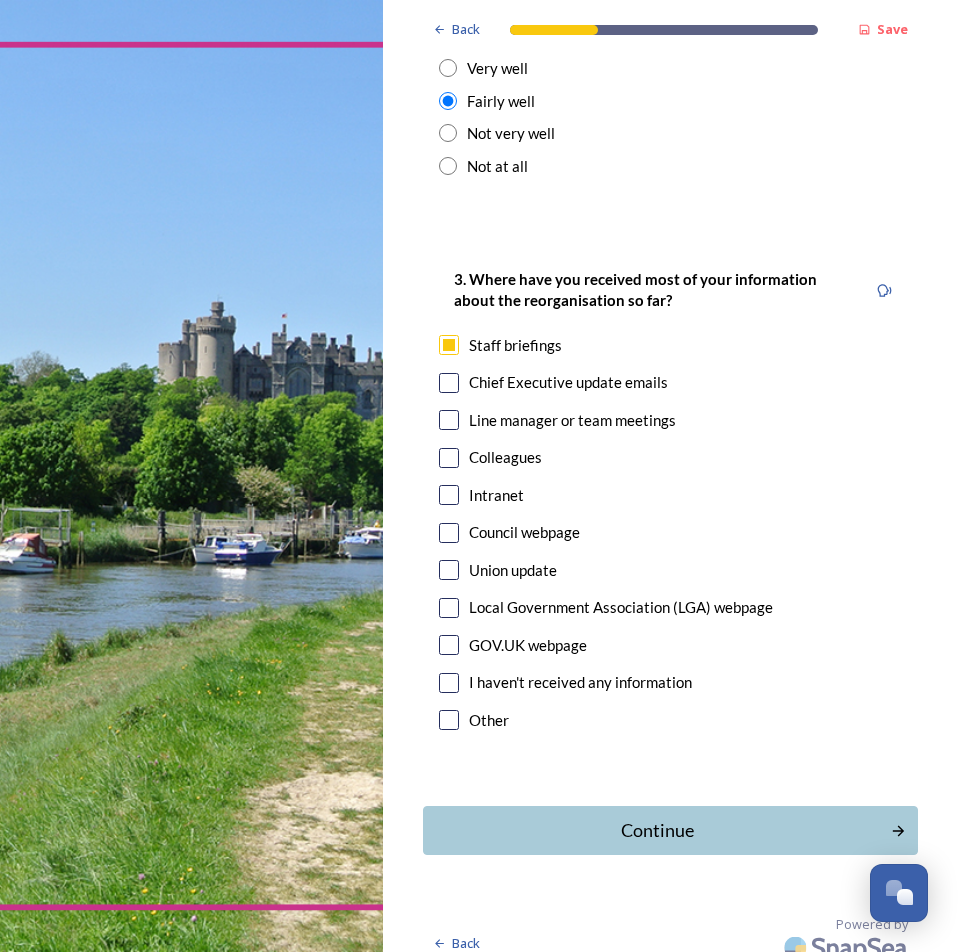 click at bounding box center (449, 383) 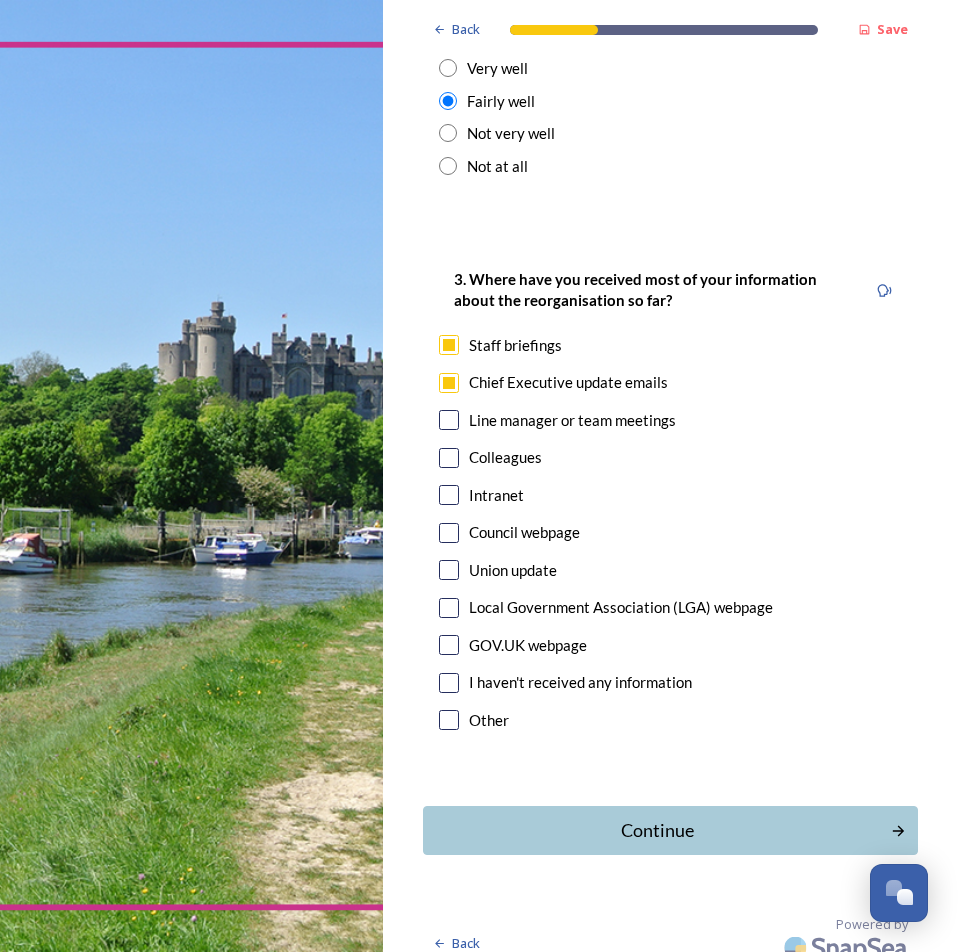click at bounding box center [449, 495] 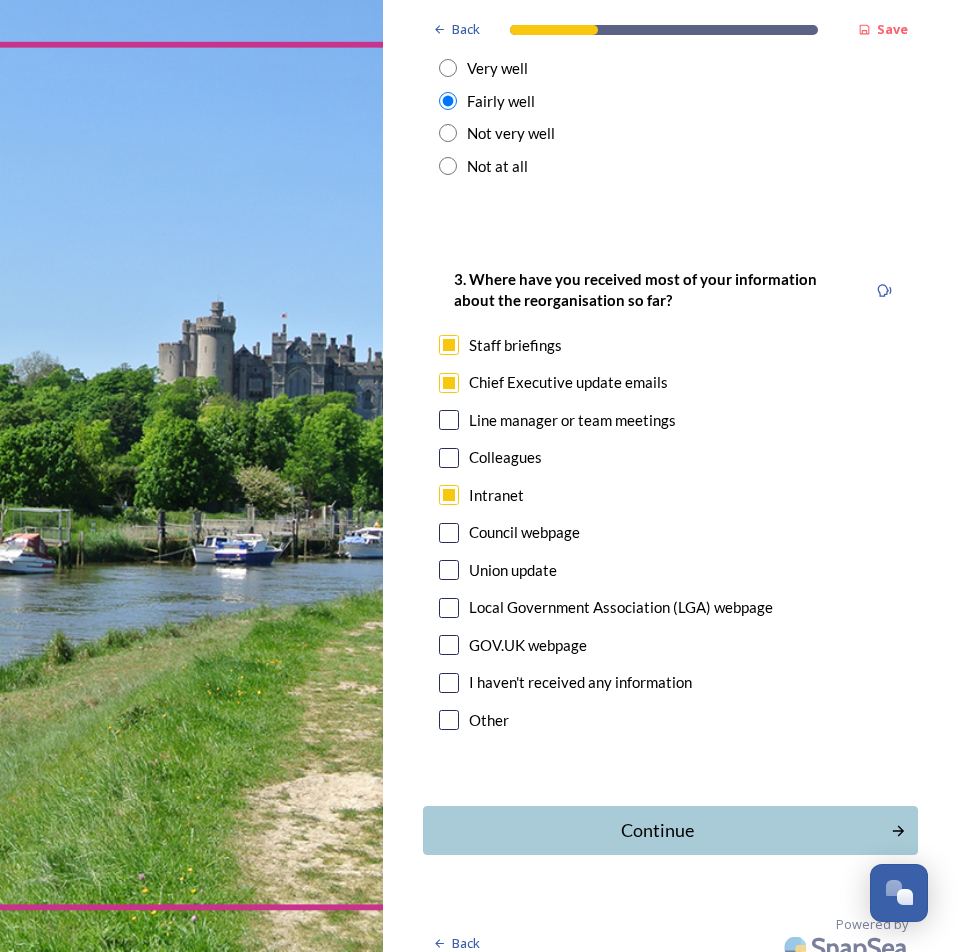 click at bounding box center (449, 533) 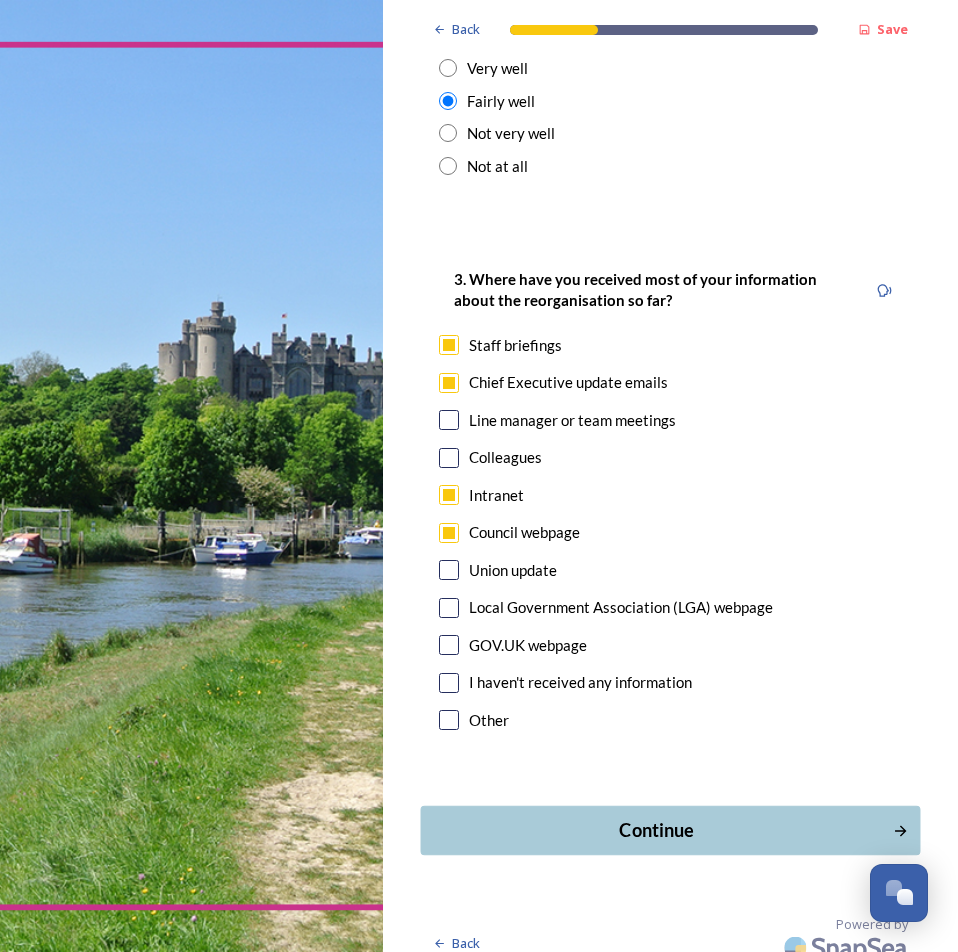 click on "Continue" at bounding box center (657, 830) 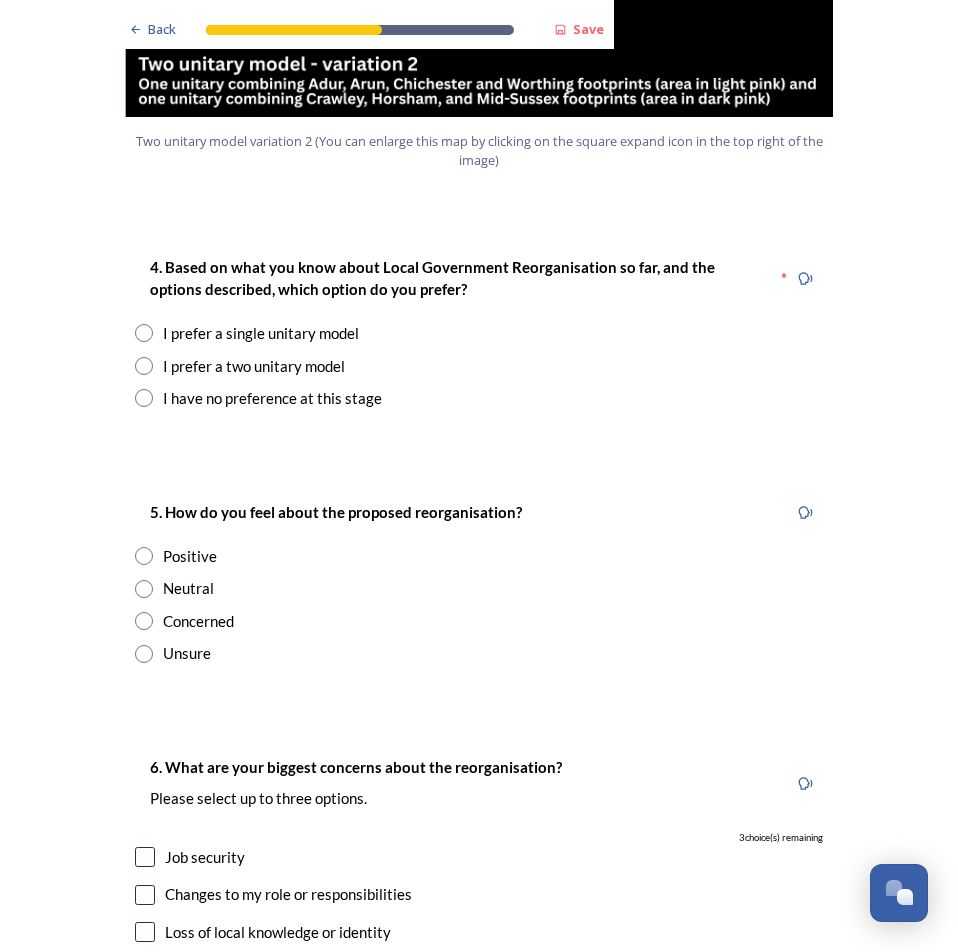 scroll, scrollTop: 2500, scrollLeft: 0, axis: vertical 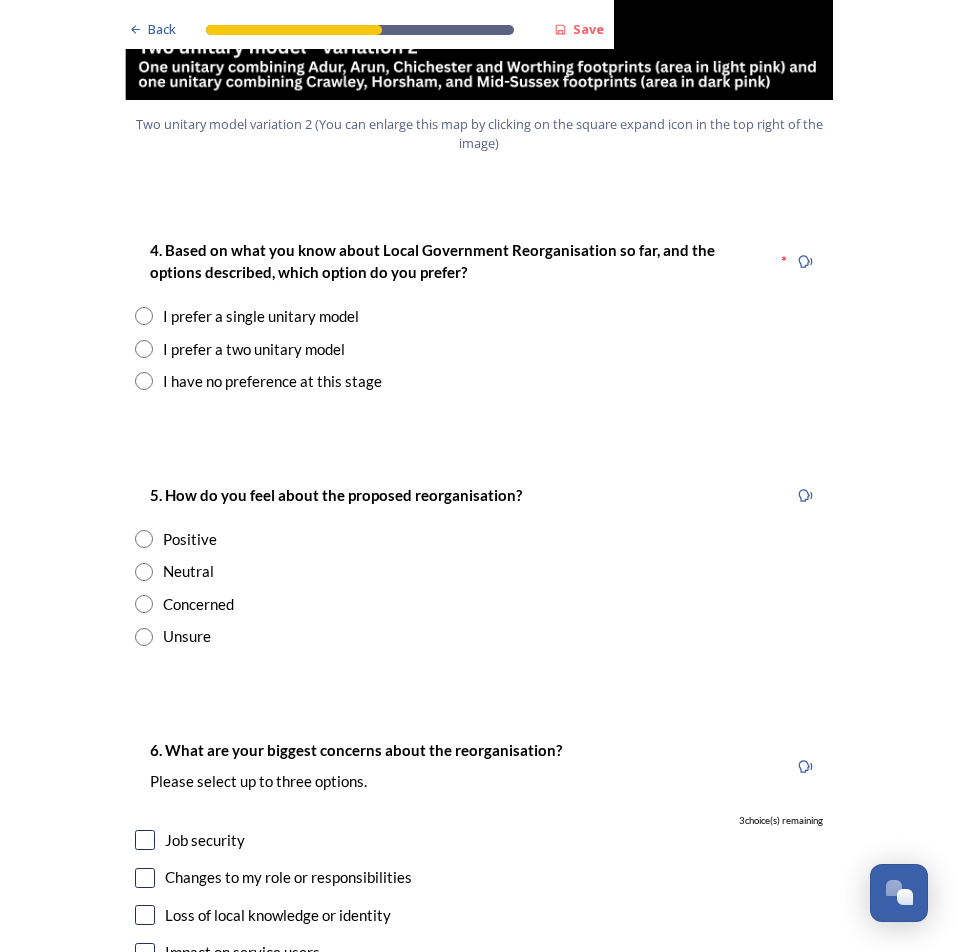 click at bounding box center [144, 349] 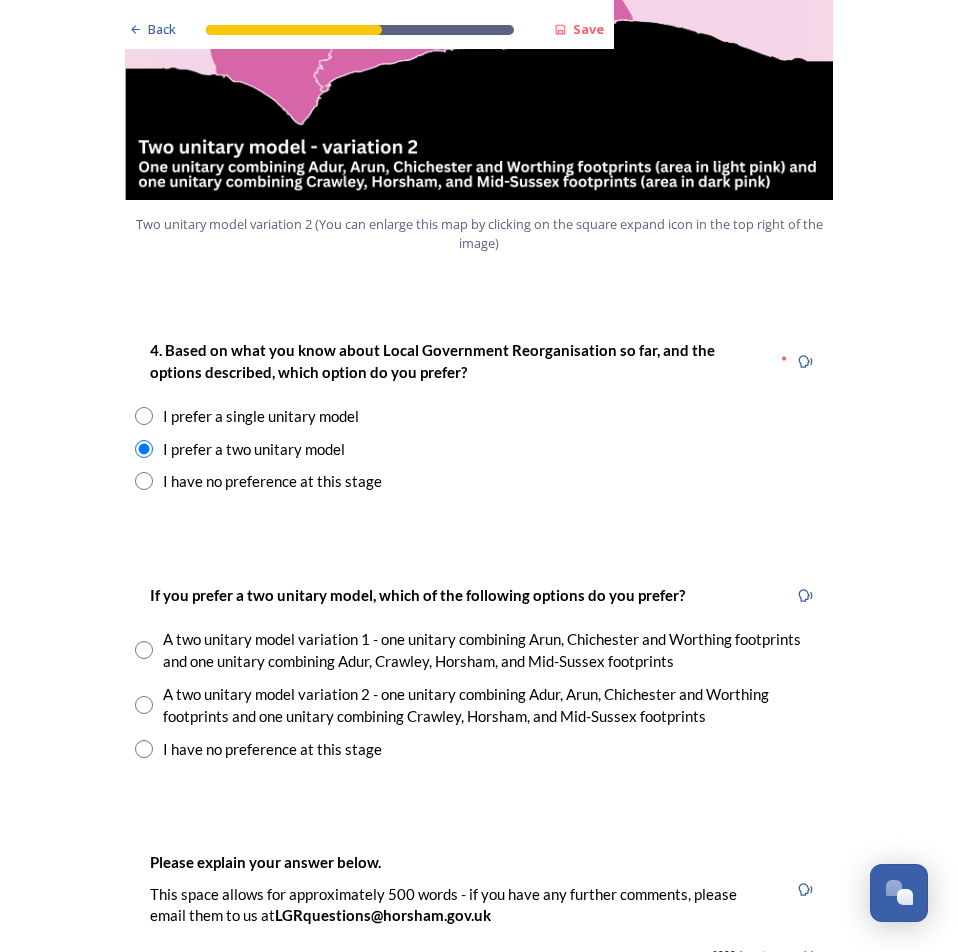 scroll, scrollTop: 2500, scrollLeft: 0, axis: vertical 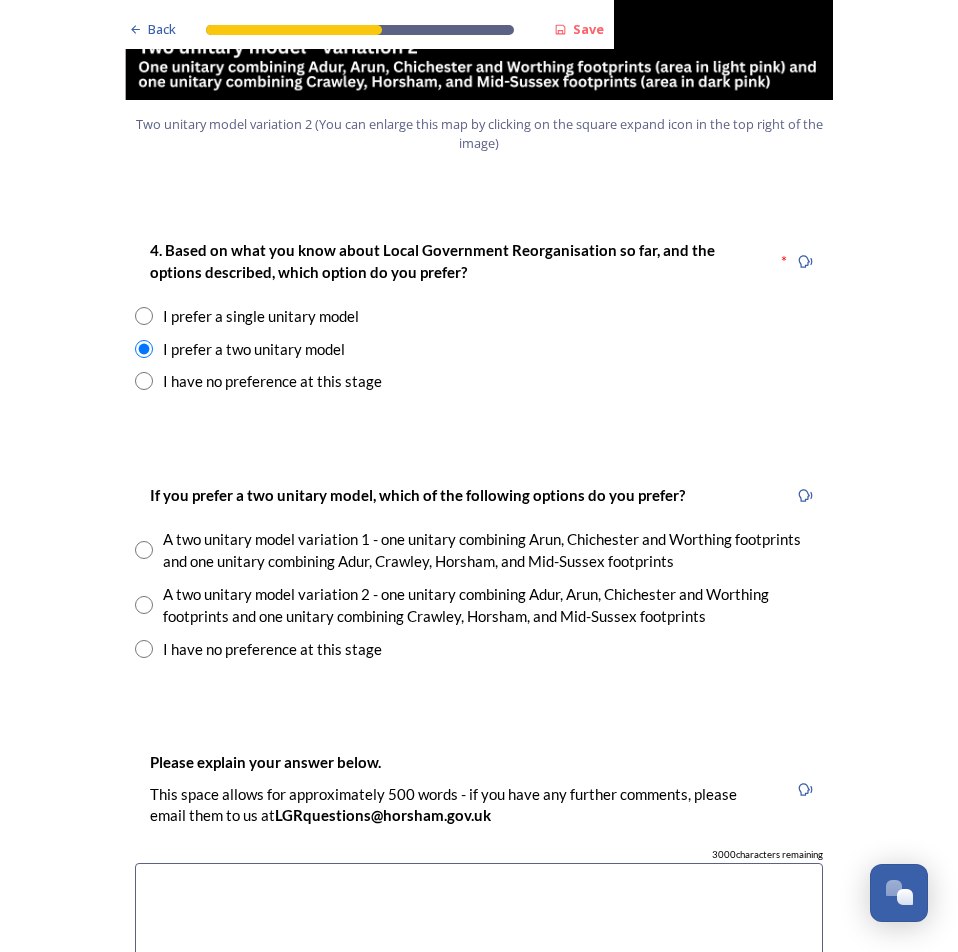 click on "A two unitary model variation 2 - one unitary combining Adur, Arun, Chichester and Worthing footprints and one unitary combining Crawley, Horsham, and Mid-Sussex footprints" at bounding box center [493, 605] 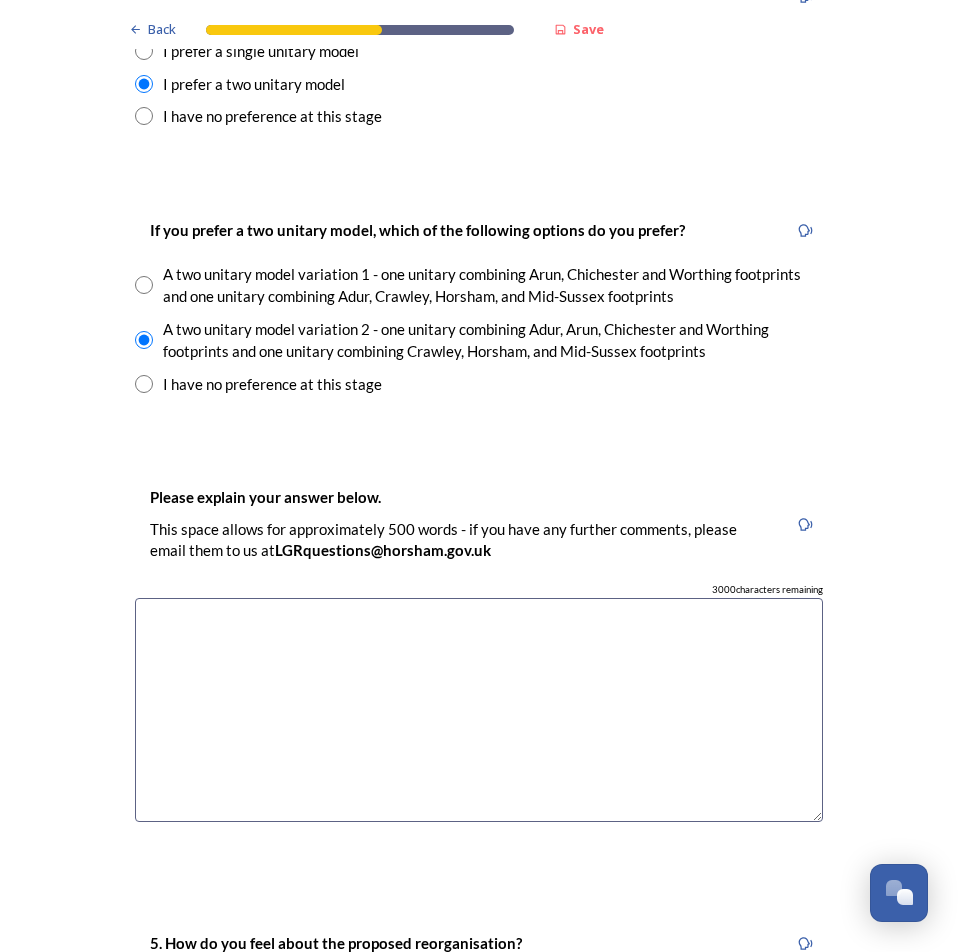 scroll, scrollTop: 2800, scrollLeft: 0, axis: vertical 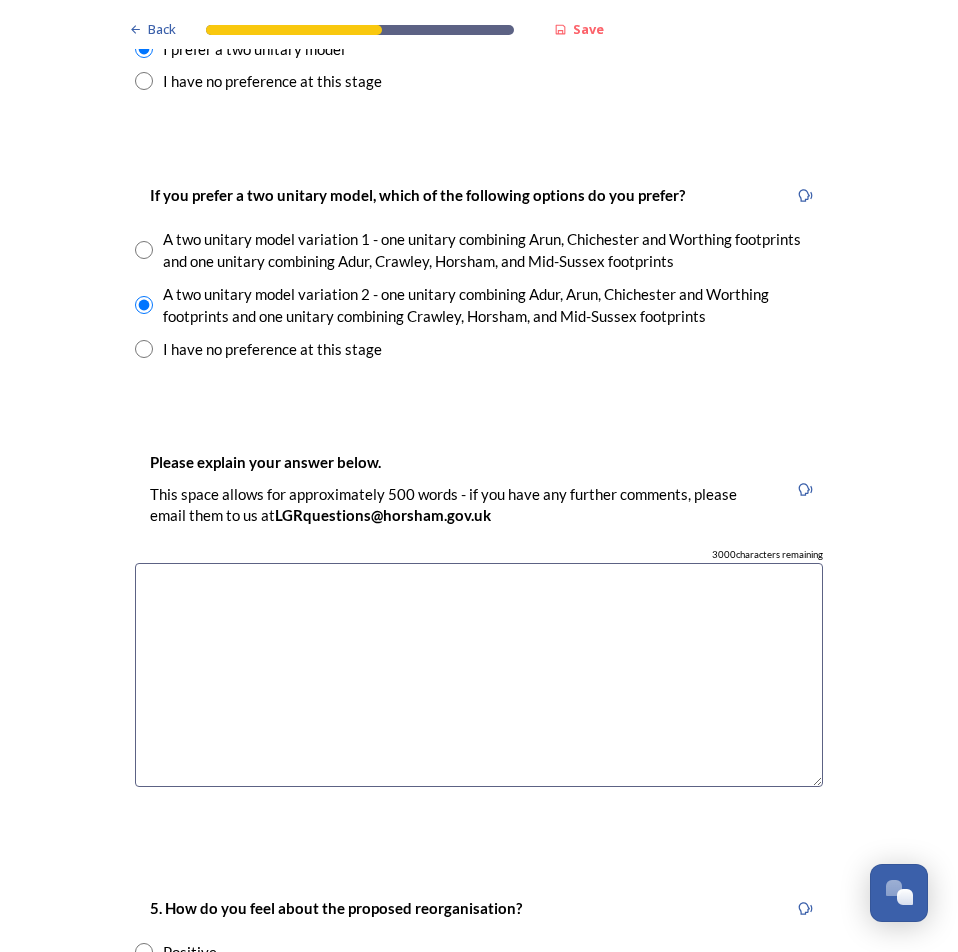 click at bounding box center [479, 675] 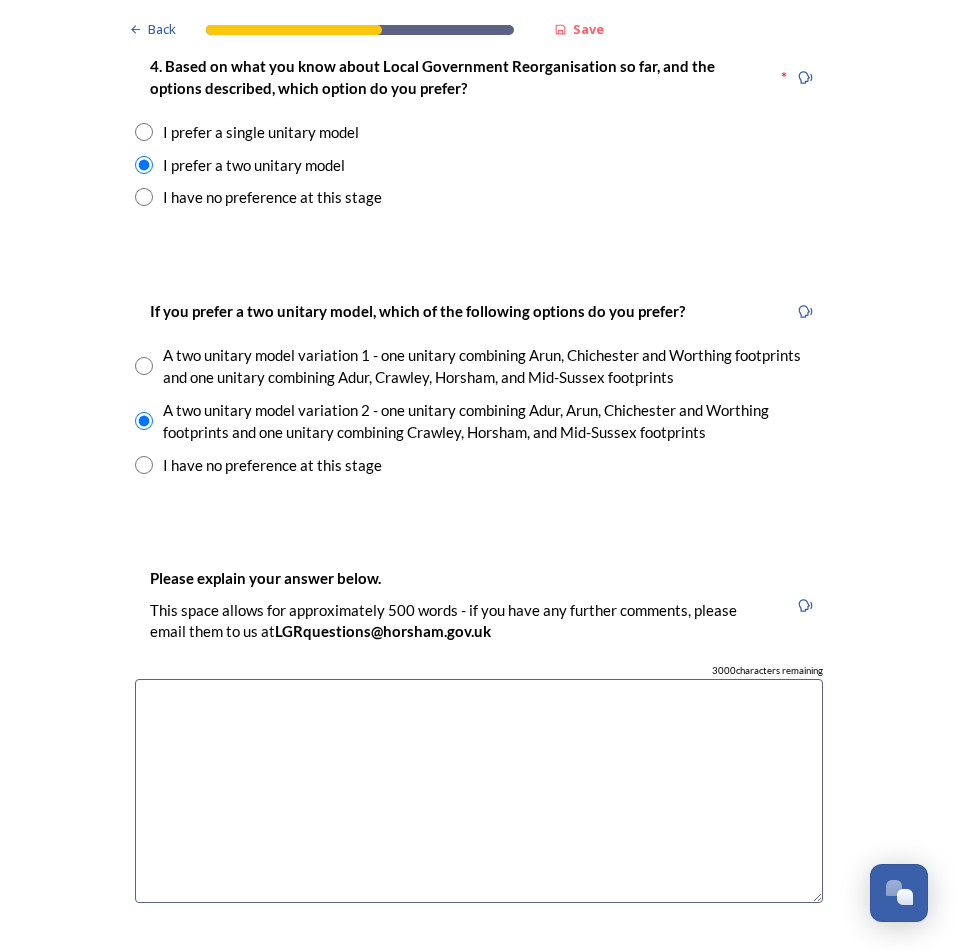 scroll, scrollTop: 2700, scrollLeft: 0, axis: vertical 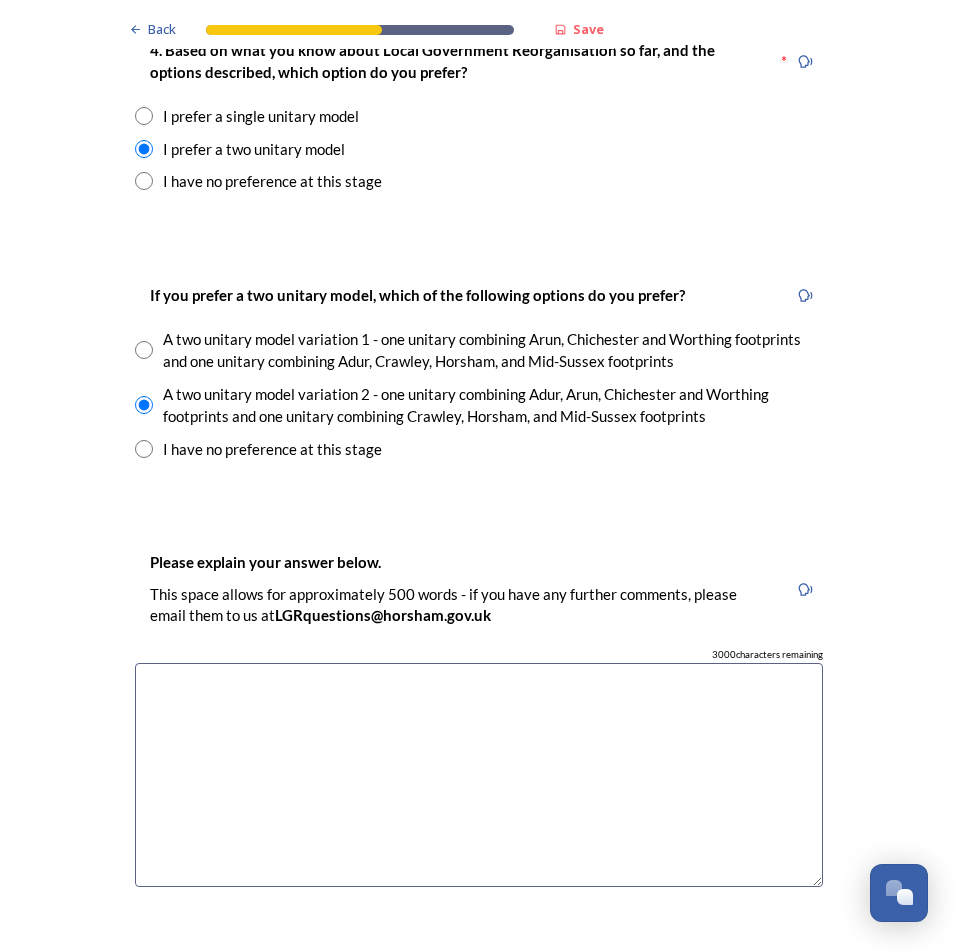 click at bounding box center [479, 775] 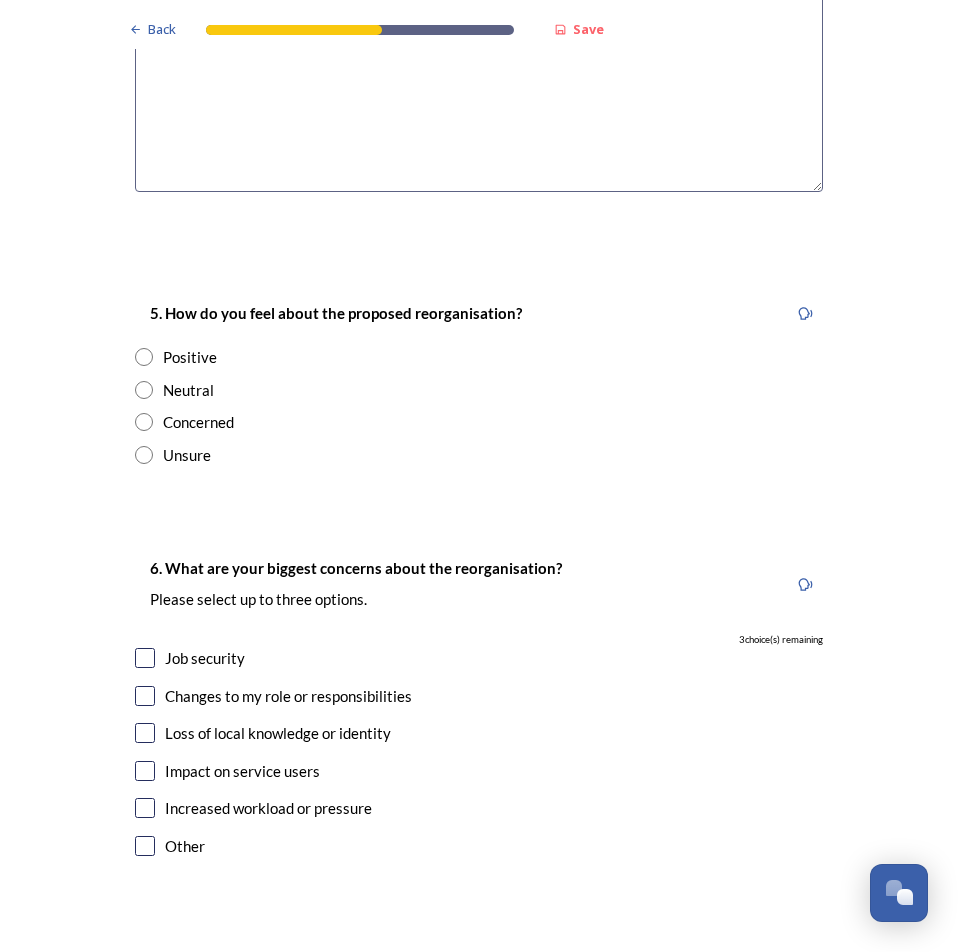 scroll, scrollTop: 3400, scrollLeft: 0, axis: vertical 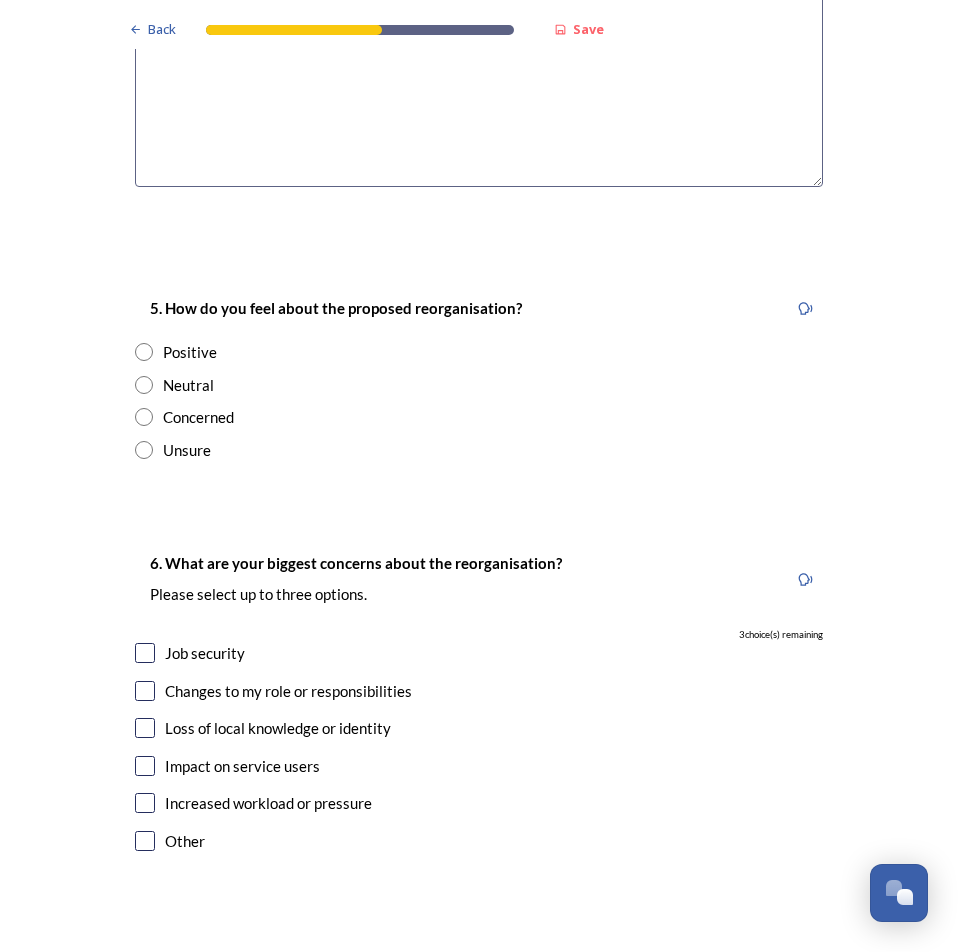 type on "Single unitary model is too large of a [GEOGRAPHICAL AREA] to govern. The two unitary model variation 2 would be more manageable option." 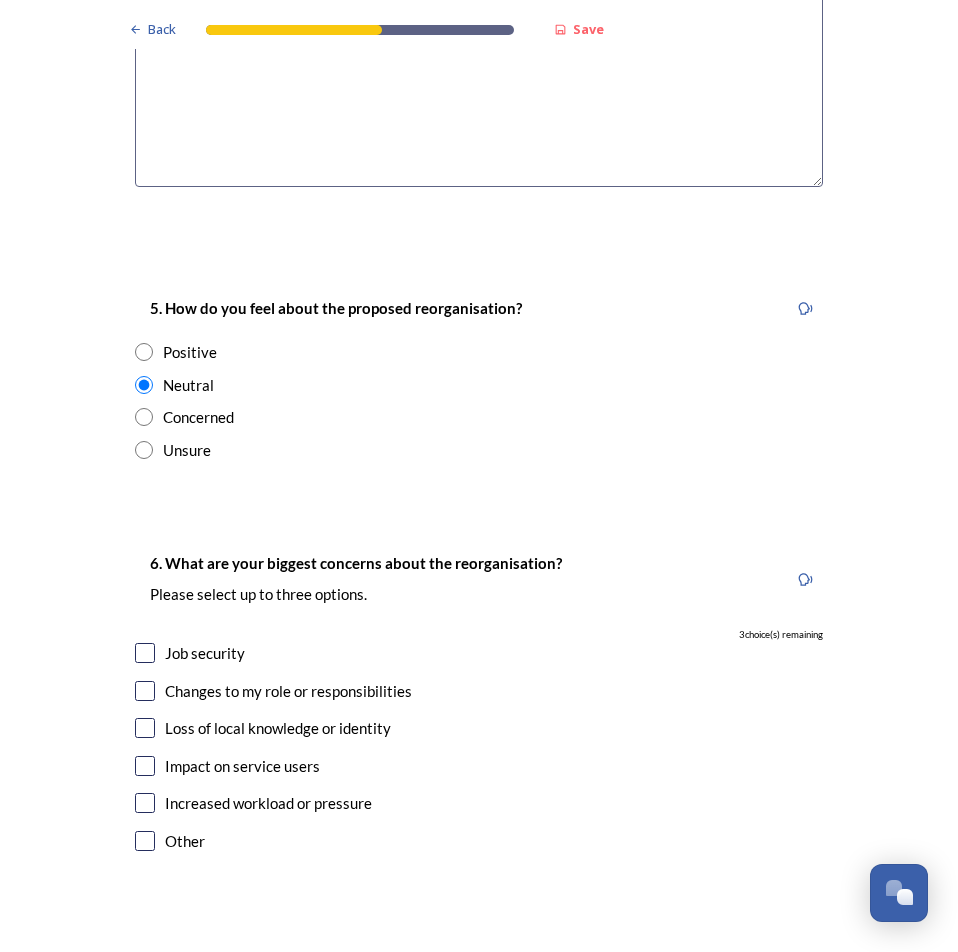 scroll, scrollTop: 3600, scrollLeft: 0, axis: vertical 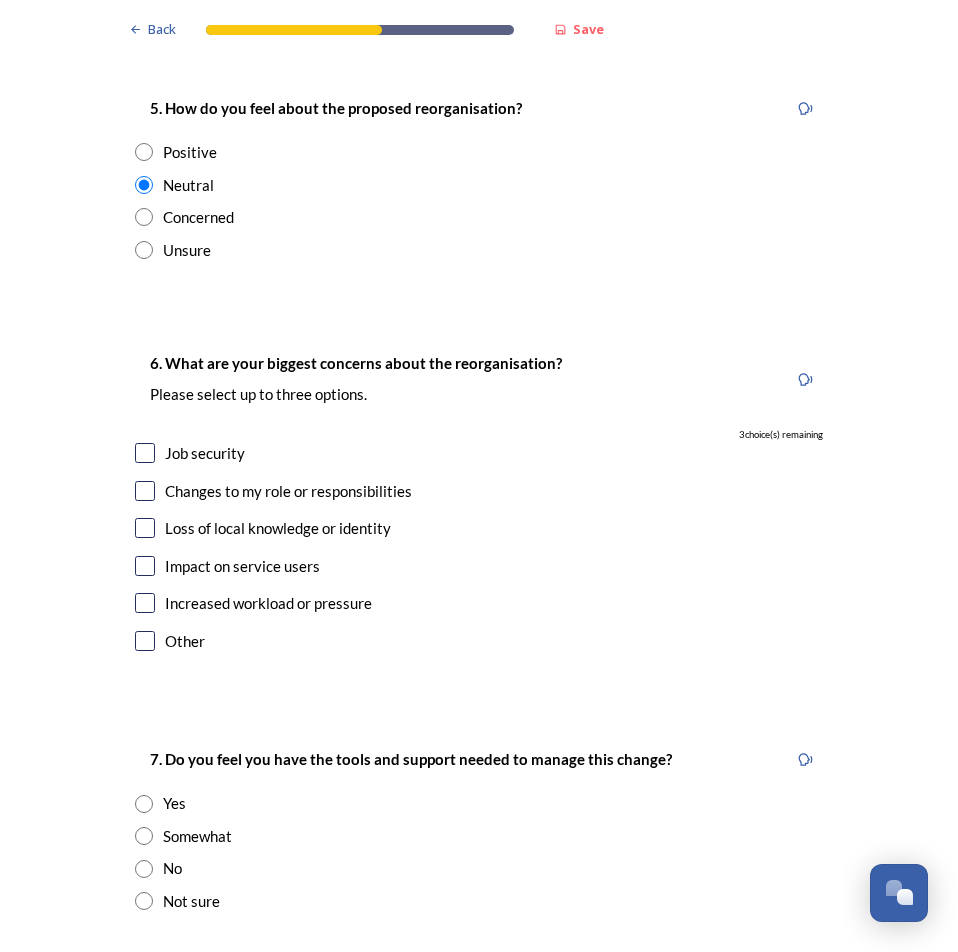 click at bounding box center (145, 453) 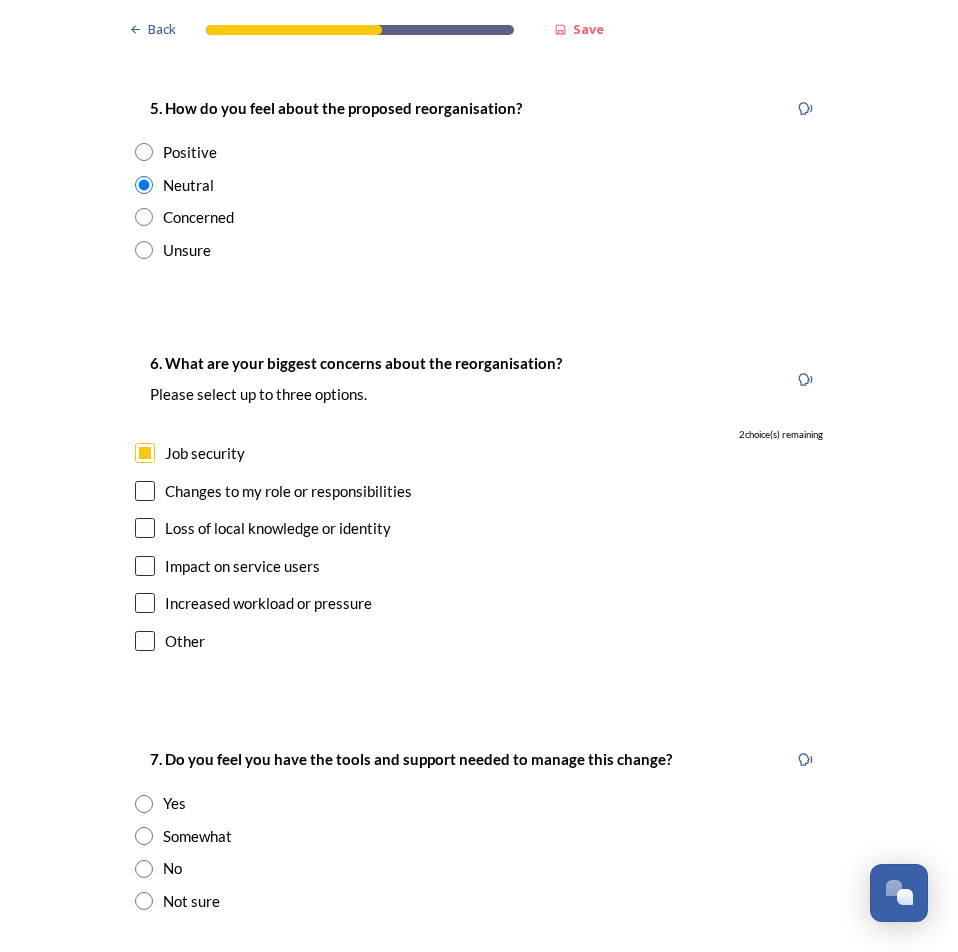 click at bounding box center (145, 491) 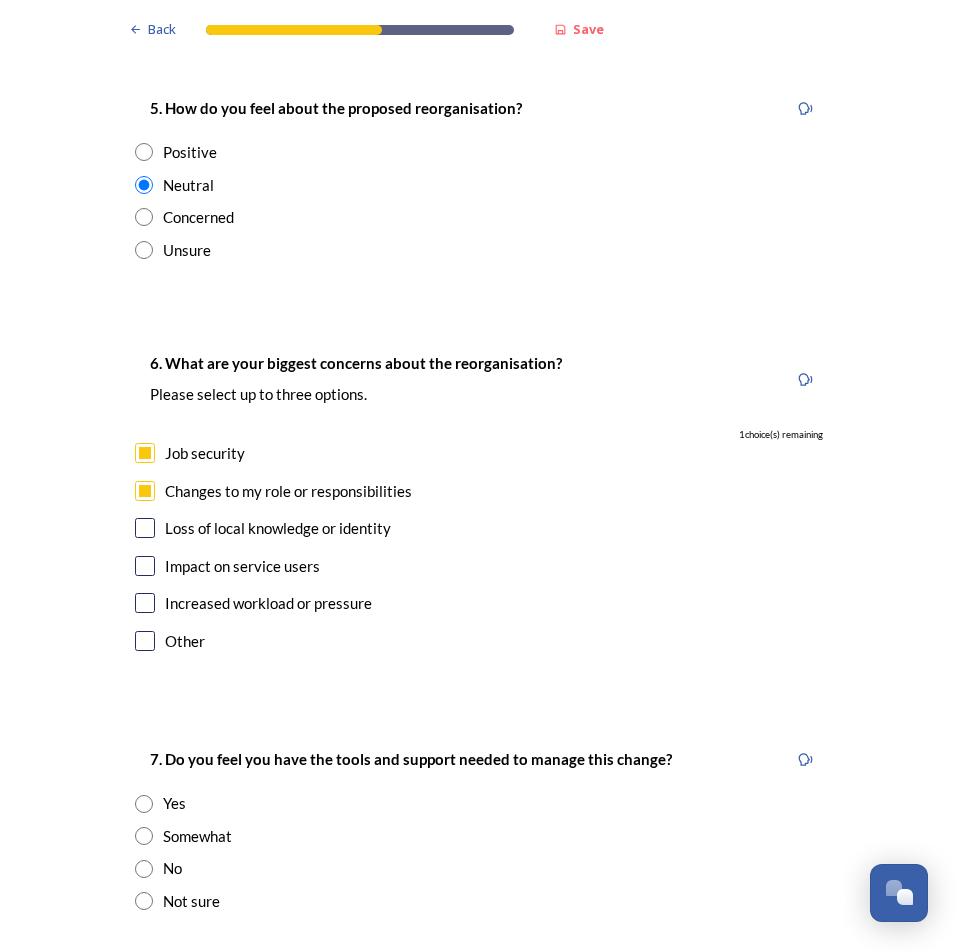 click at bounding box center (145, 528) 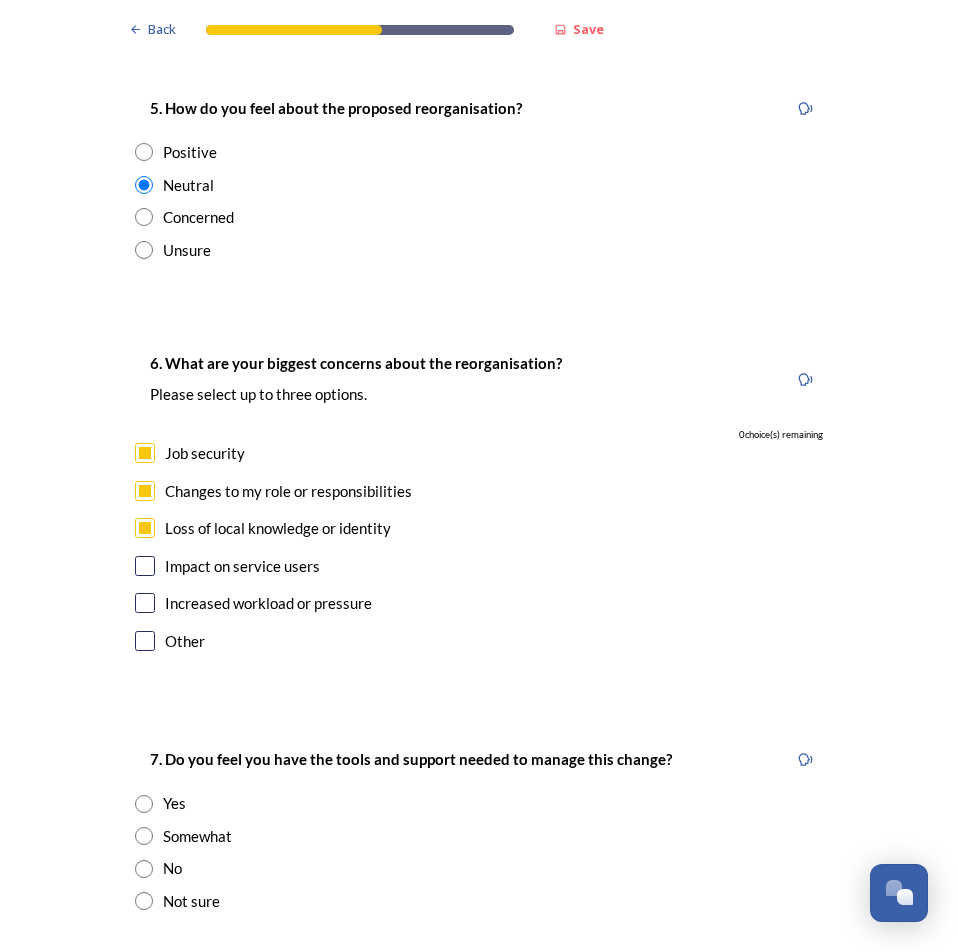 click at bounding box center [145, 566] 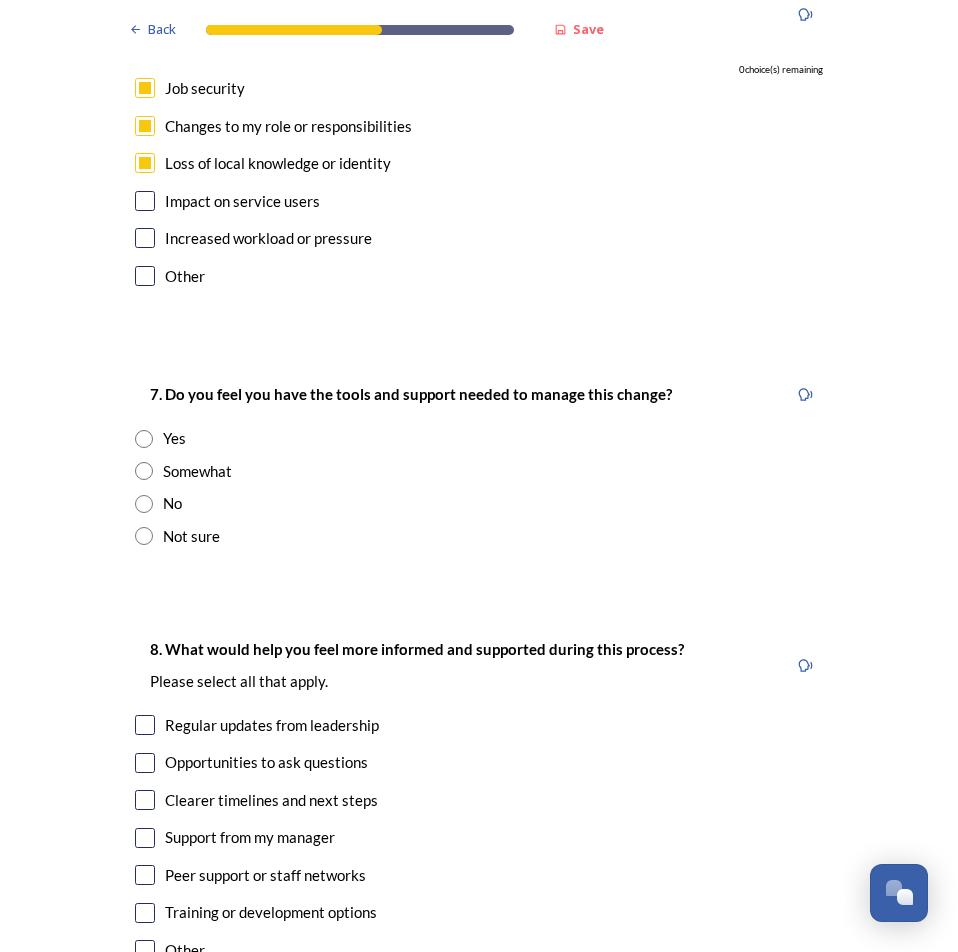 scroll, scrollTop: 4000, scrollLeft: 0, axis: vertical 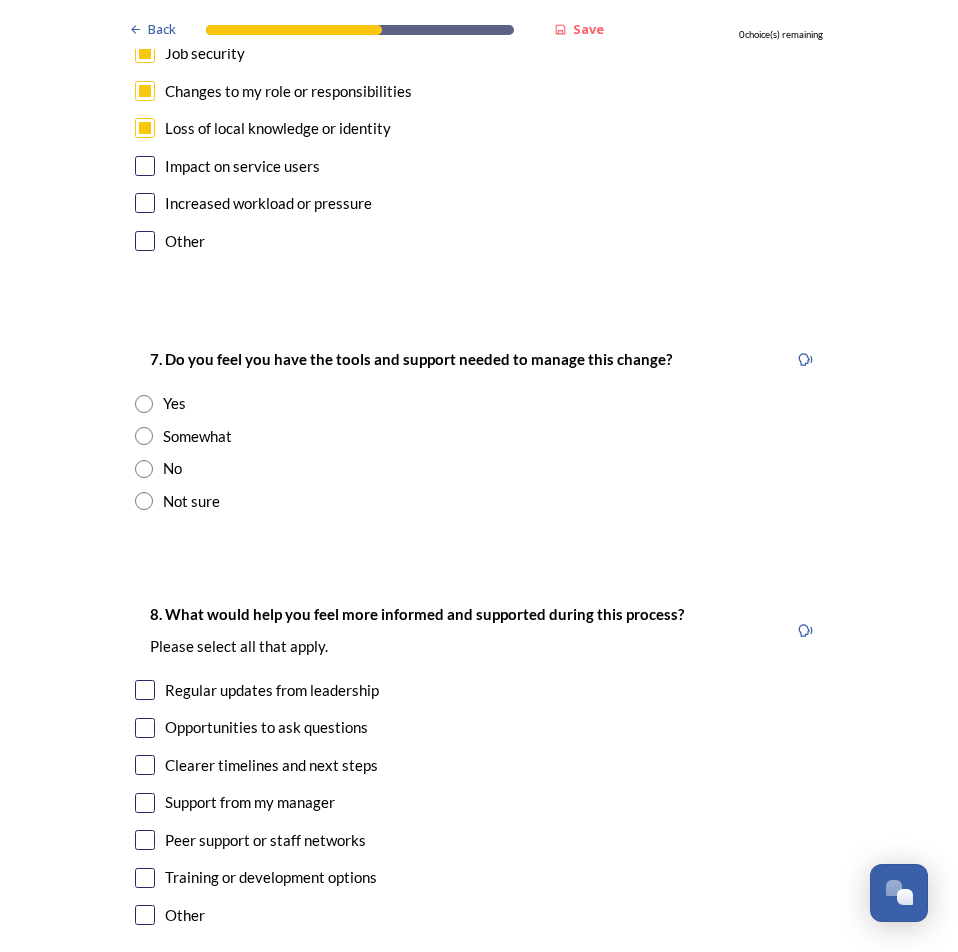 click at bounding box center [144, 436] 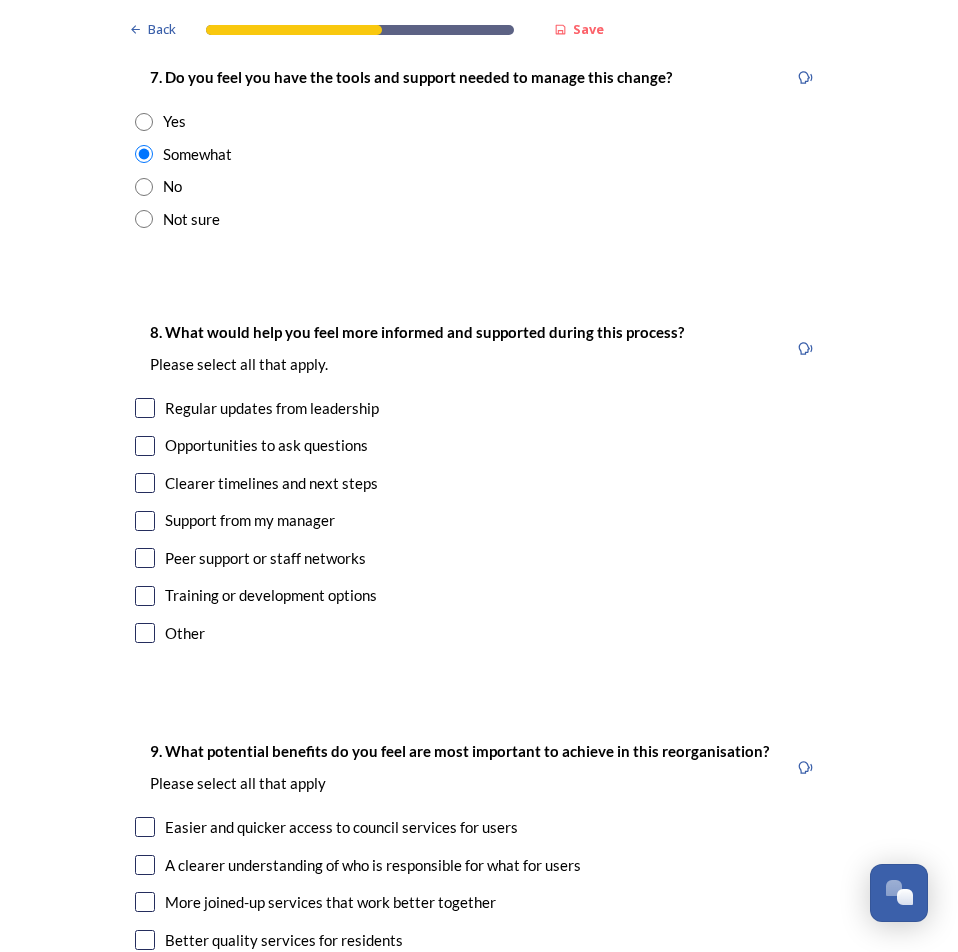 scroll, scrollTop: 4300, scrollLeft: 0, axis: vertical 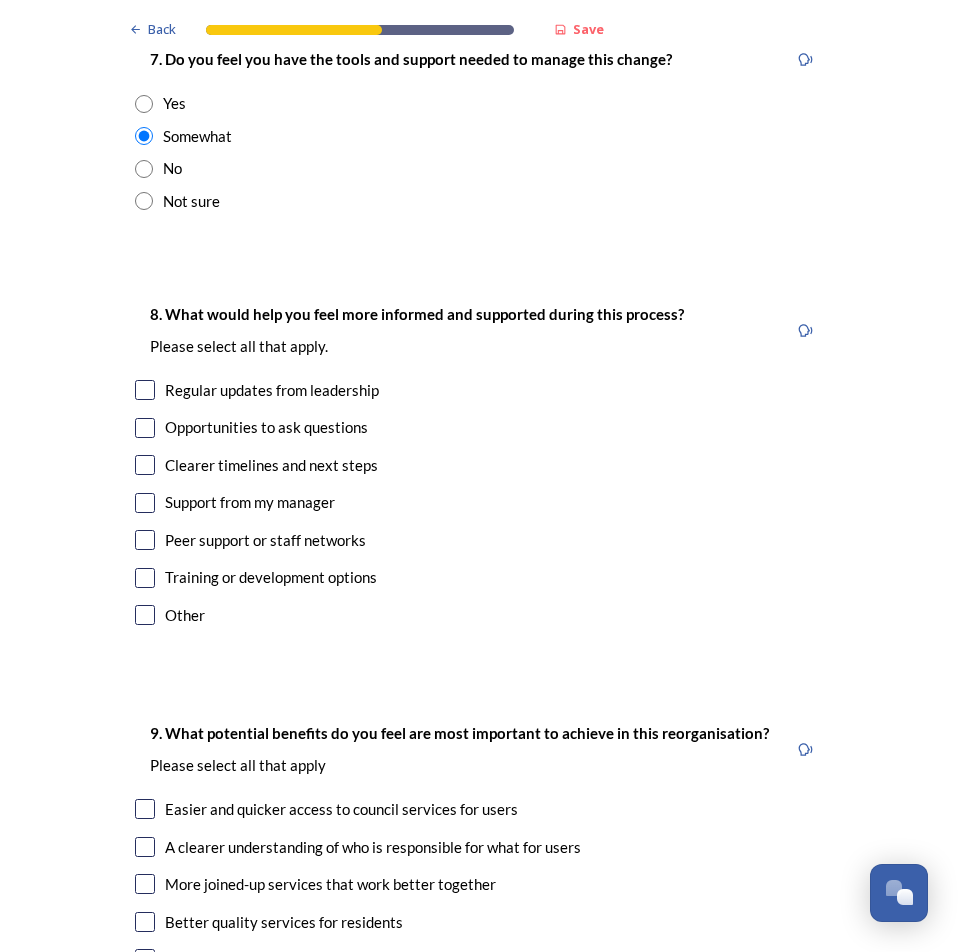 click at bounding box center (145, 390) 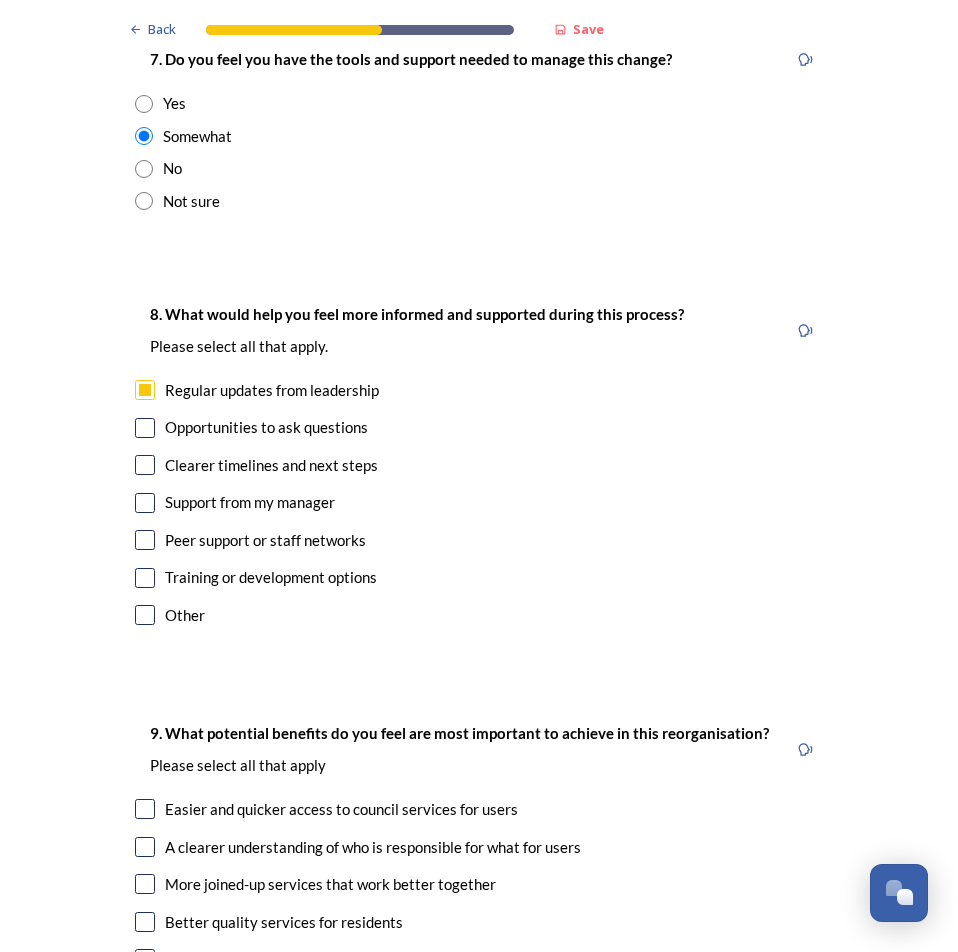 click at bounding box center [145, 428] 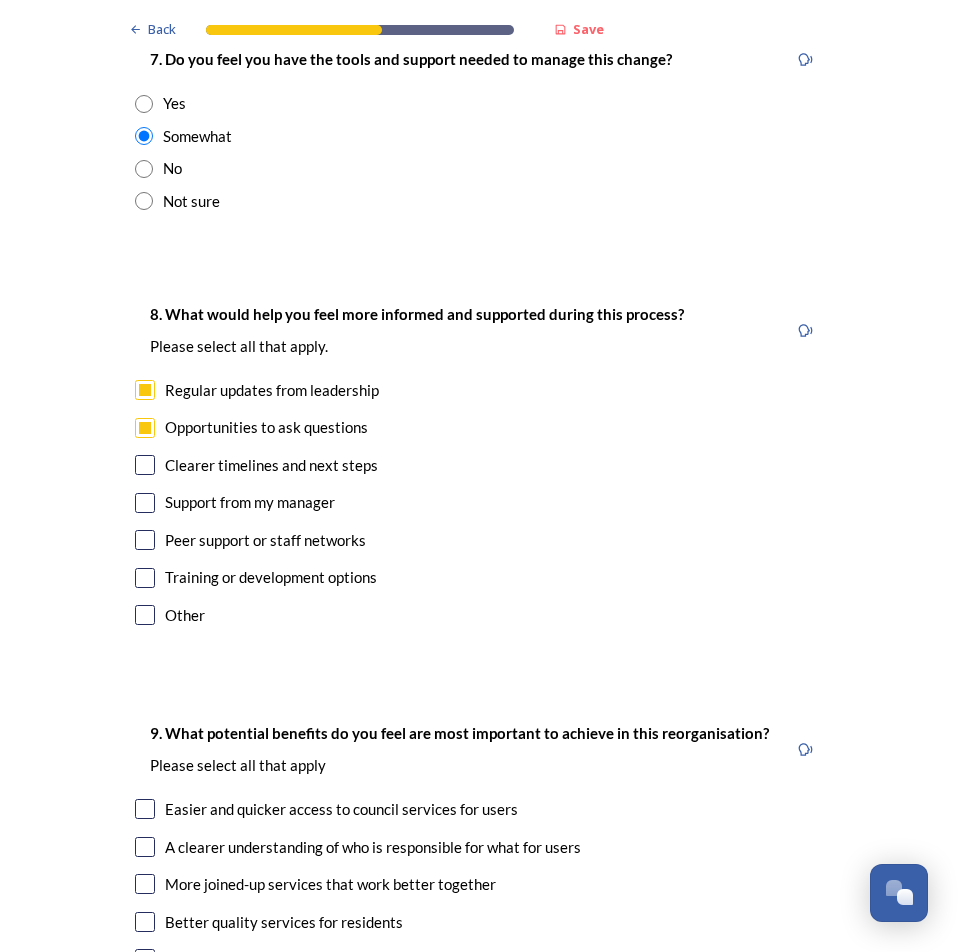 click at bounding box center (145, 465) 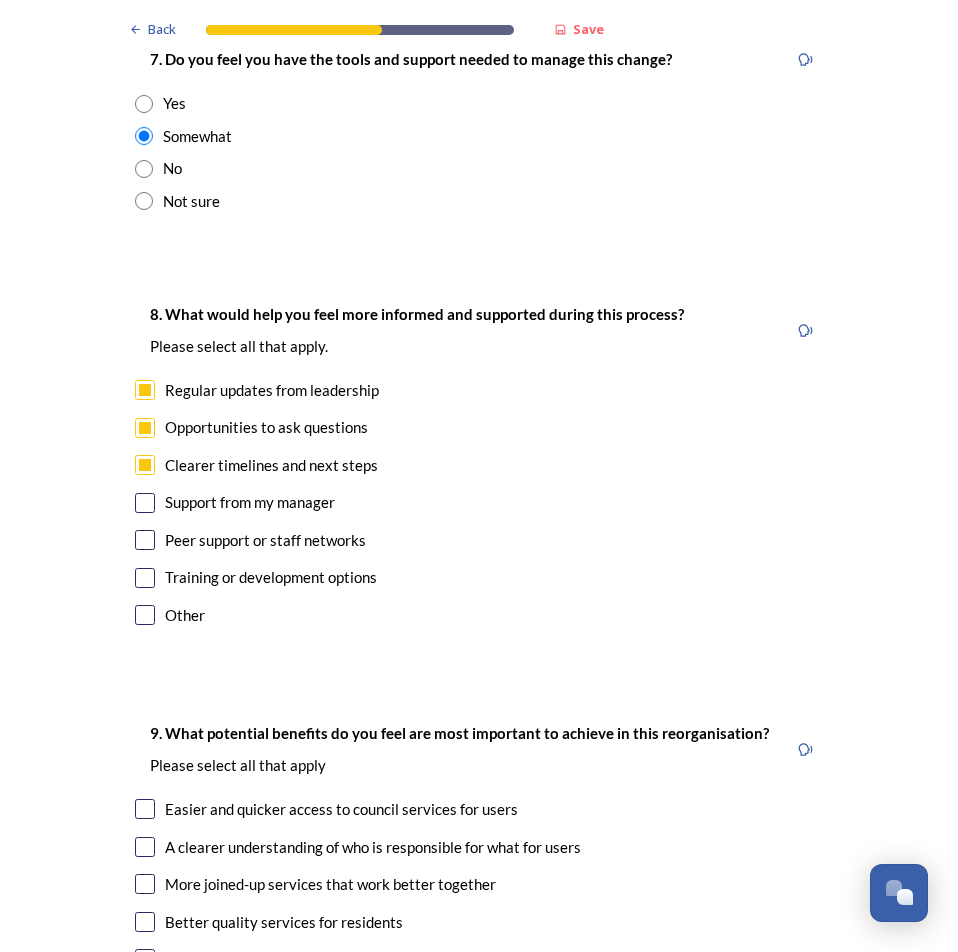 click at bounding box center (145, 503) 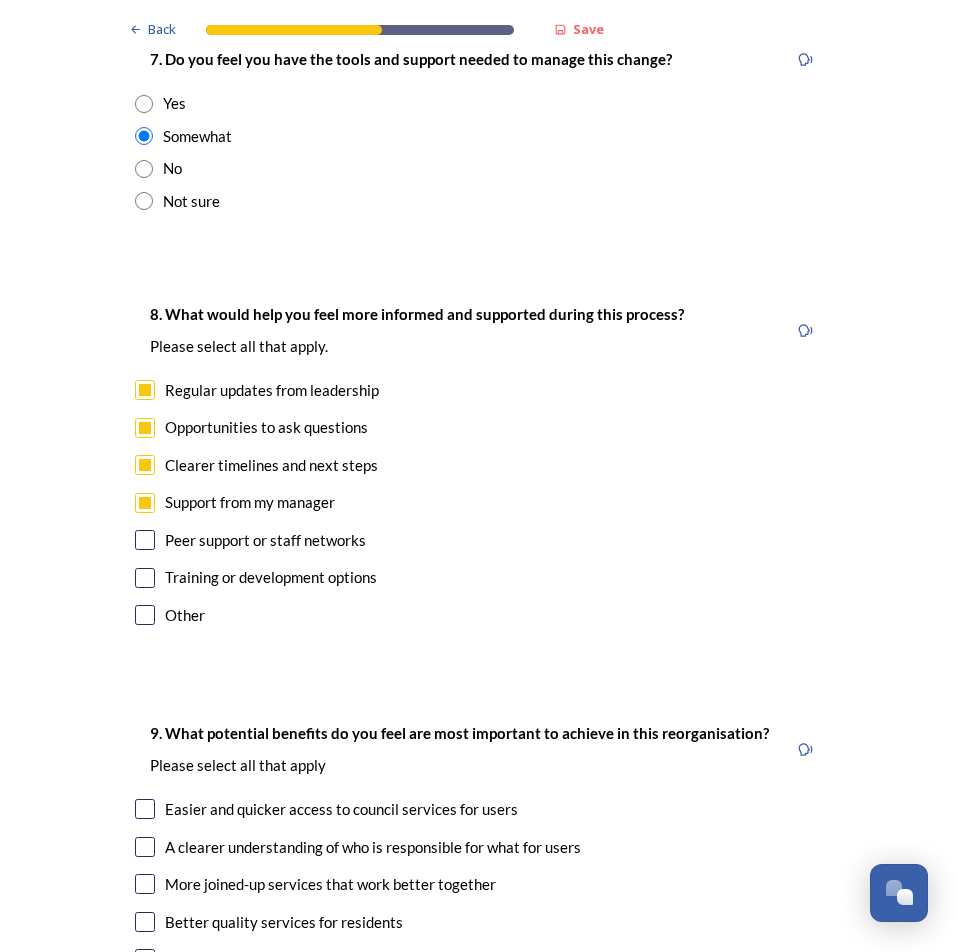click at bounding box center (145, 428) 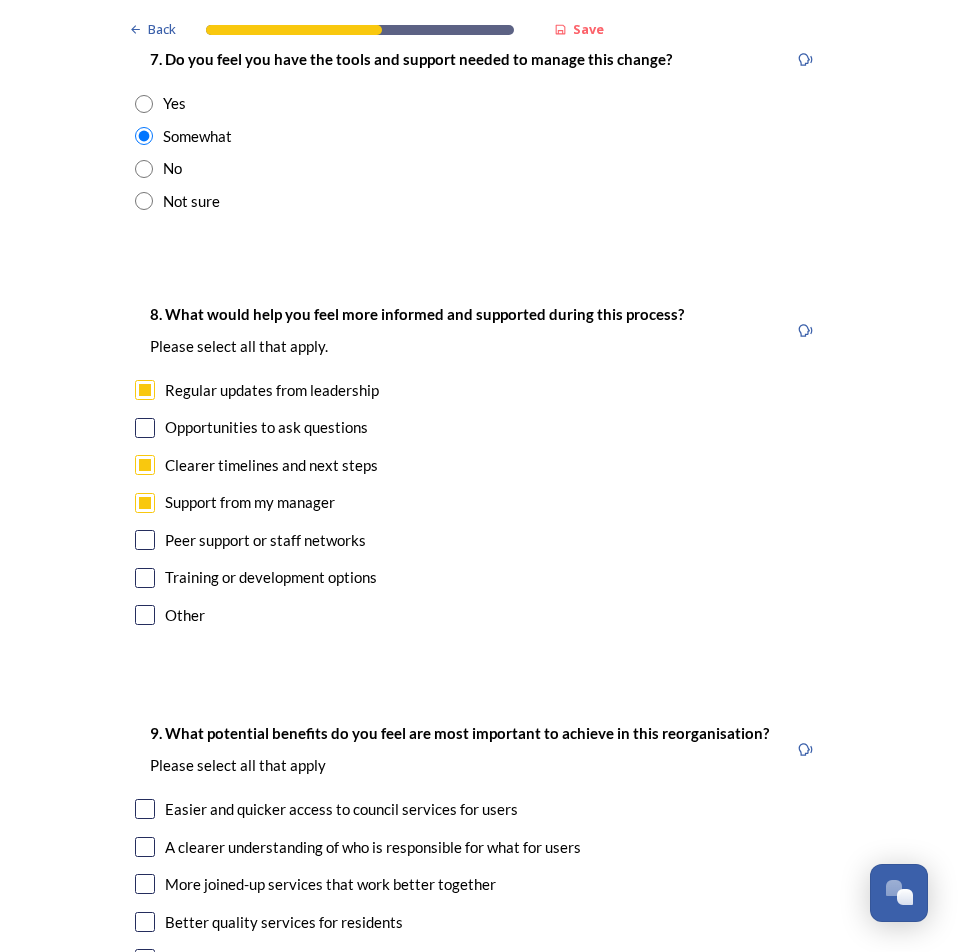 click at bounding box center (145, 503) 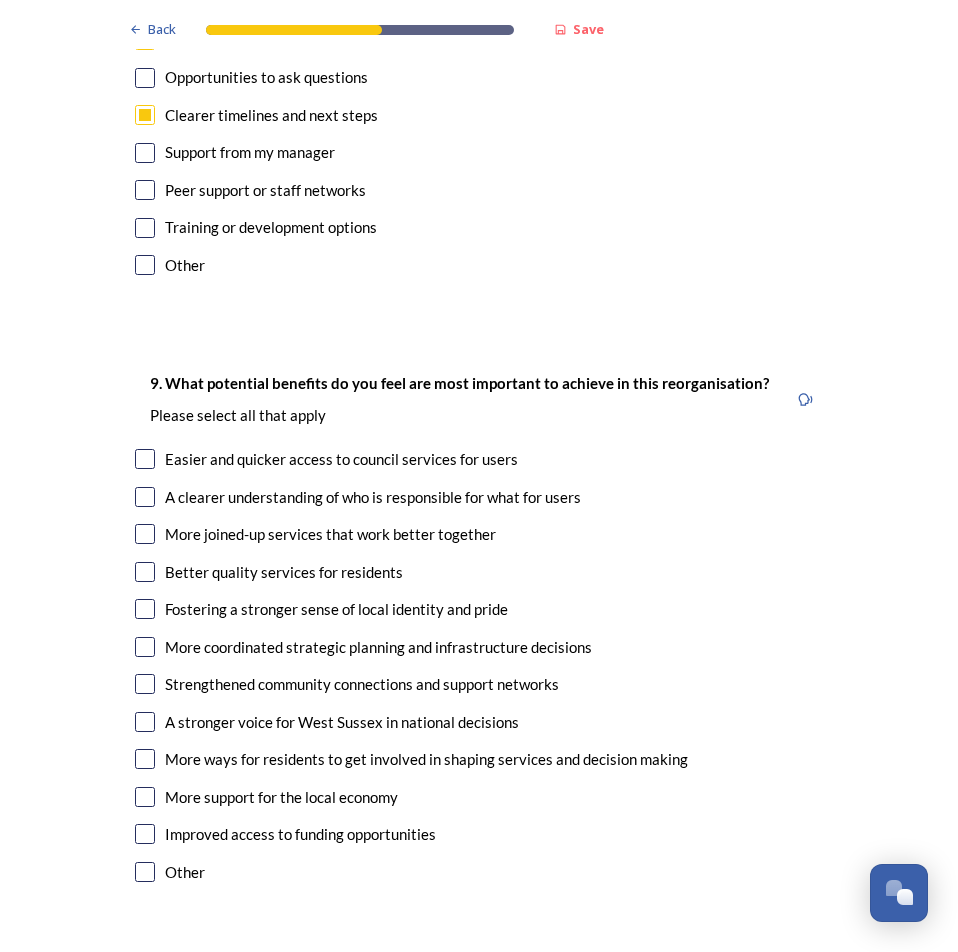 scroll, scrollTop: 4700, scrollLeft: 0, axis: vertical 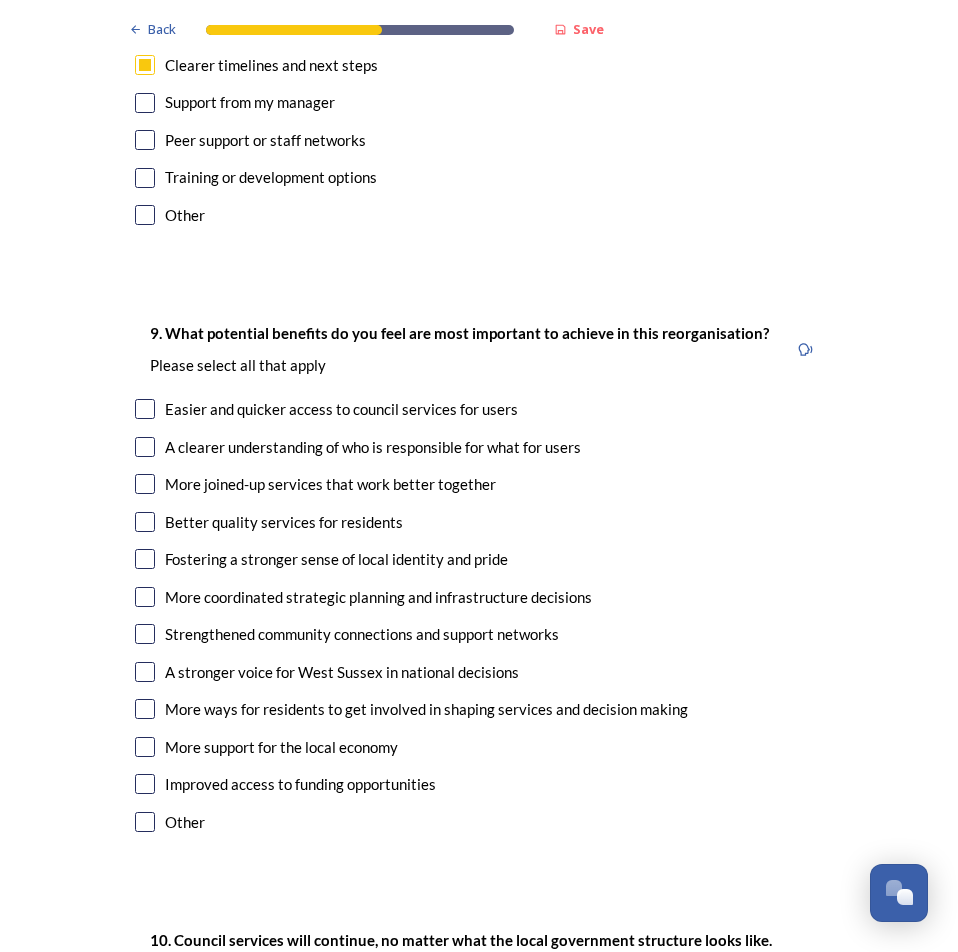 click on "Easier and quicker access to council services for users" at bounding box center [479, 409] 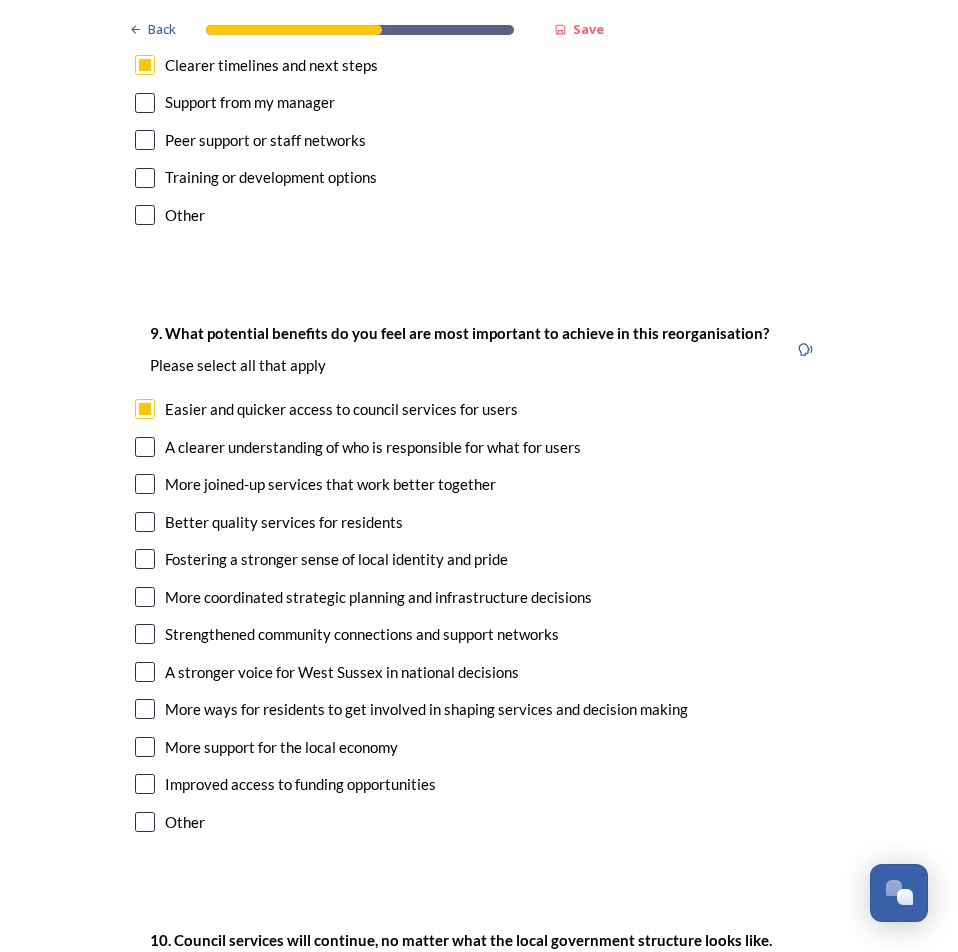 click at bounding box center (145, 447) 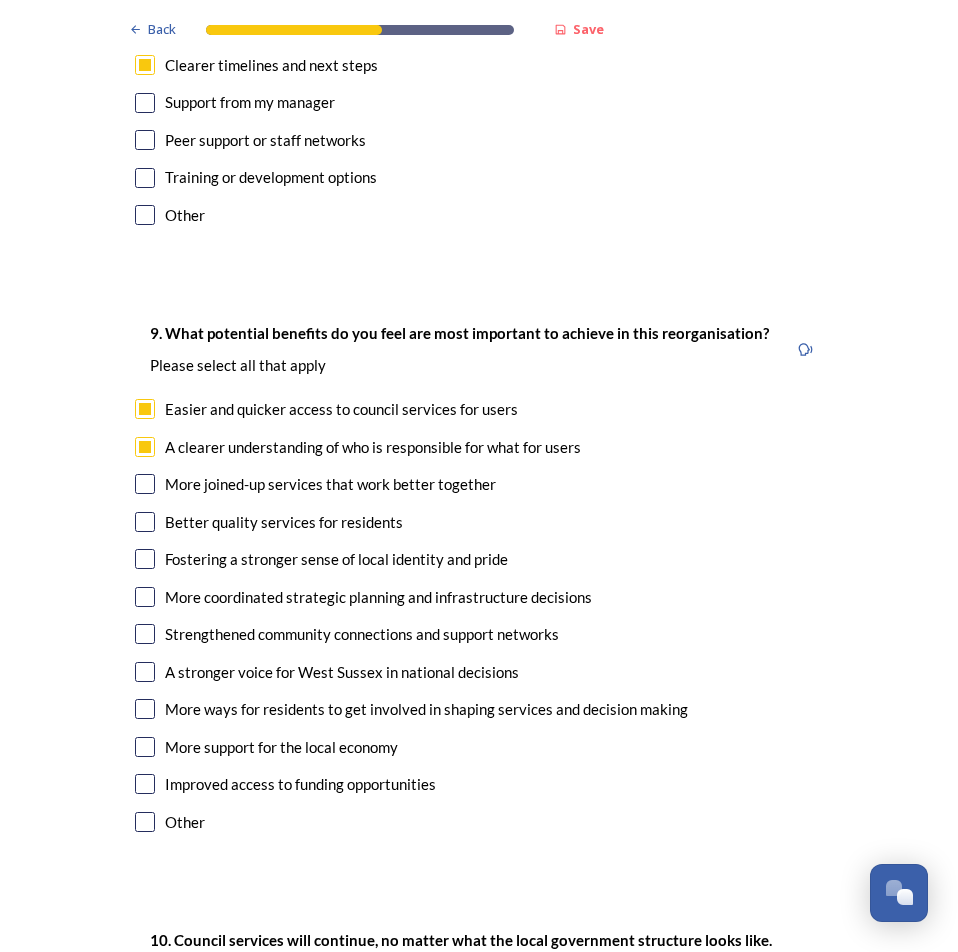 click at bounding box center (145, 484) 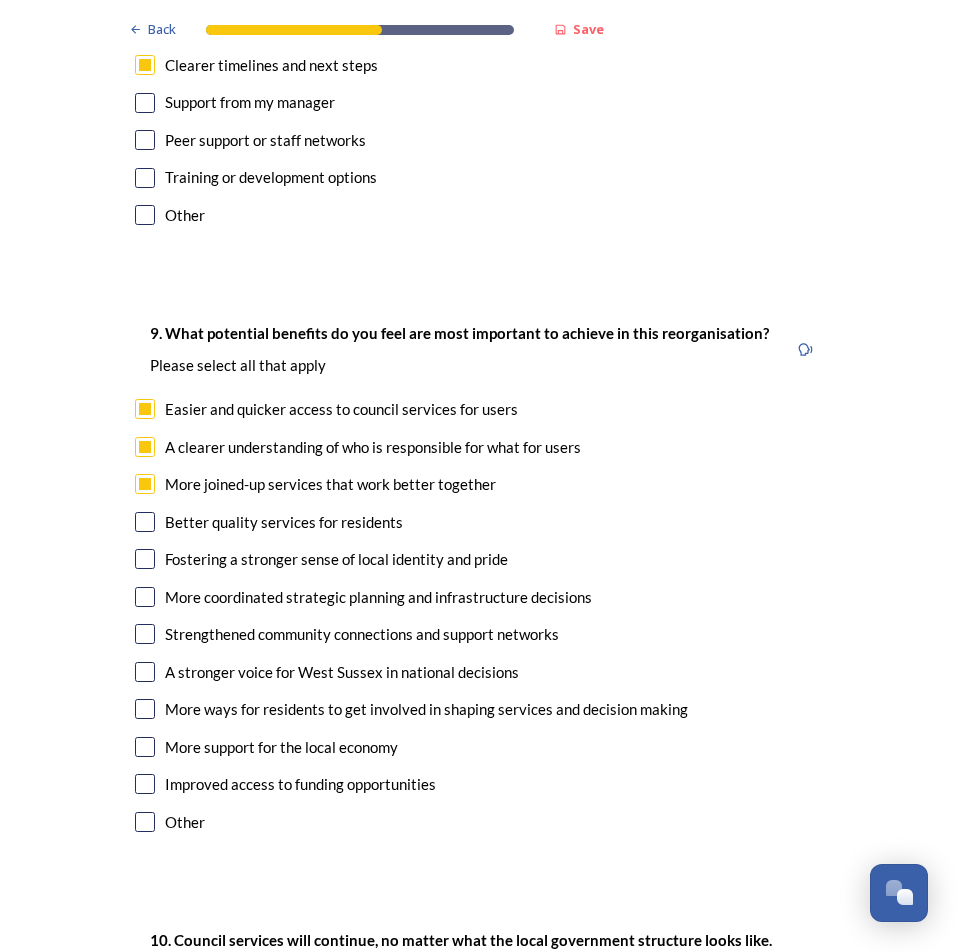 click on "Better quality services for residents" at bounding box center (479, 522) 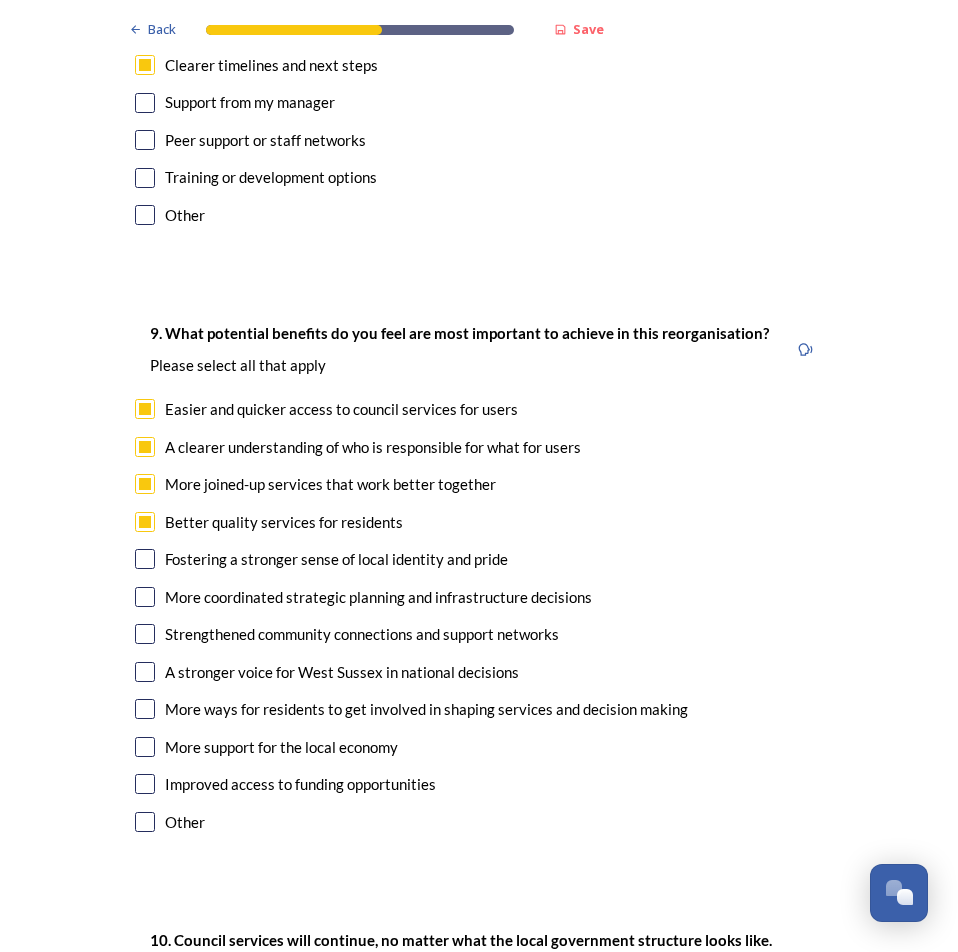 checkbox on "true" 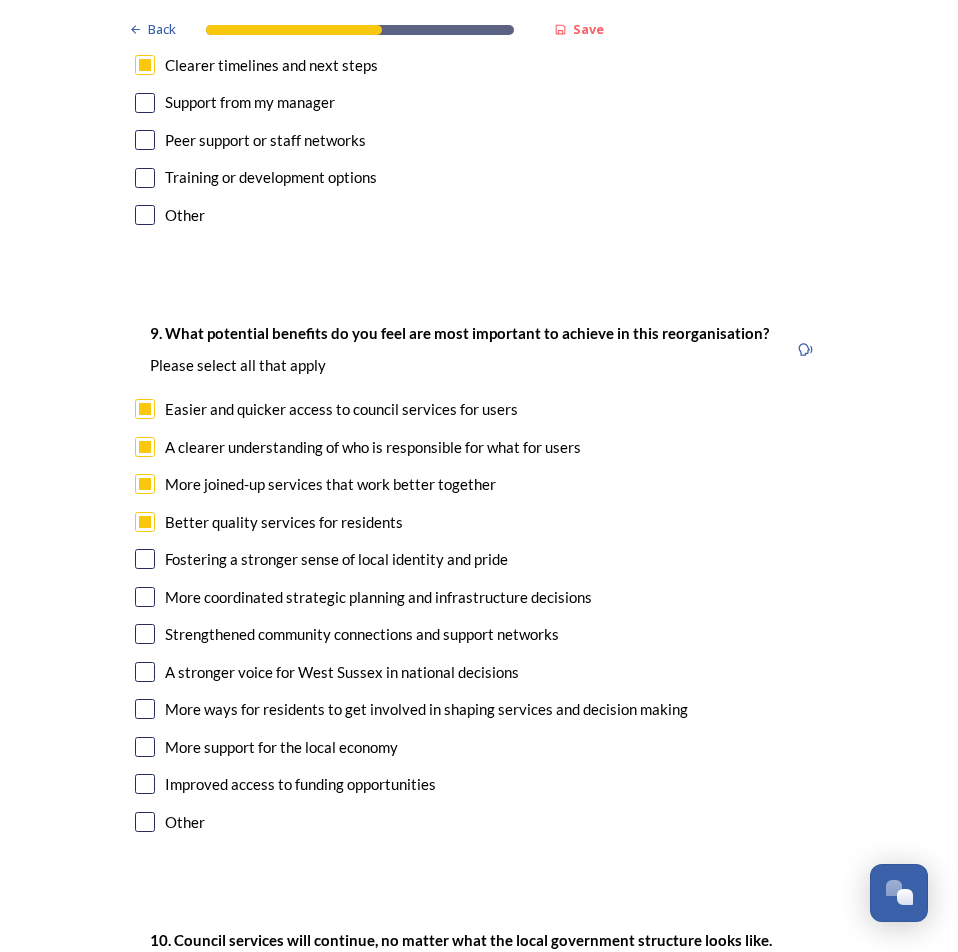 click at bounding box center (145, 559) 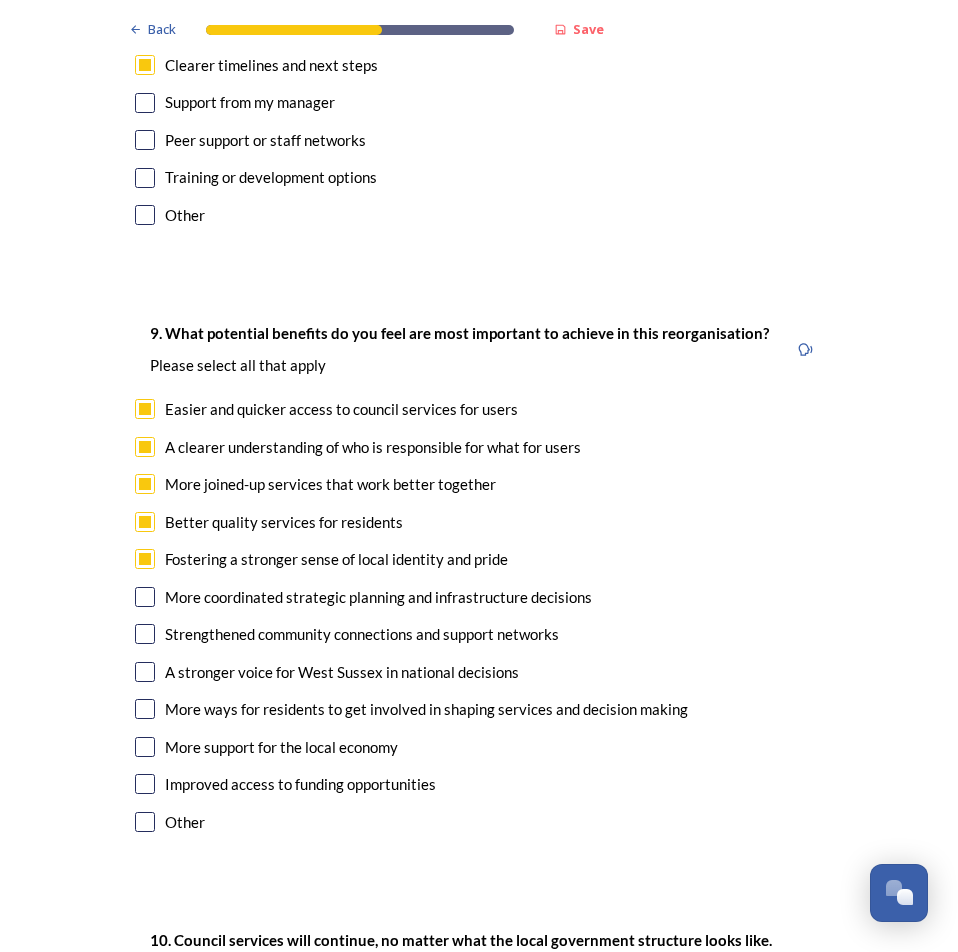click at bounding box center [145, 597] 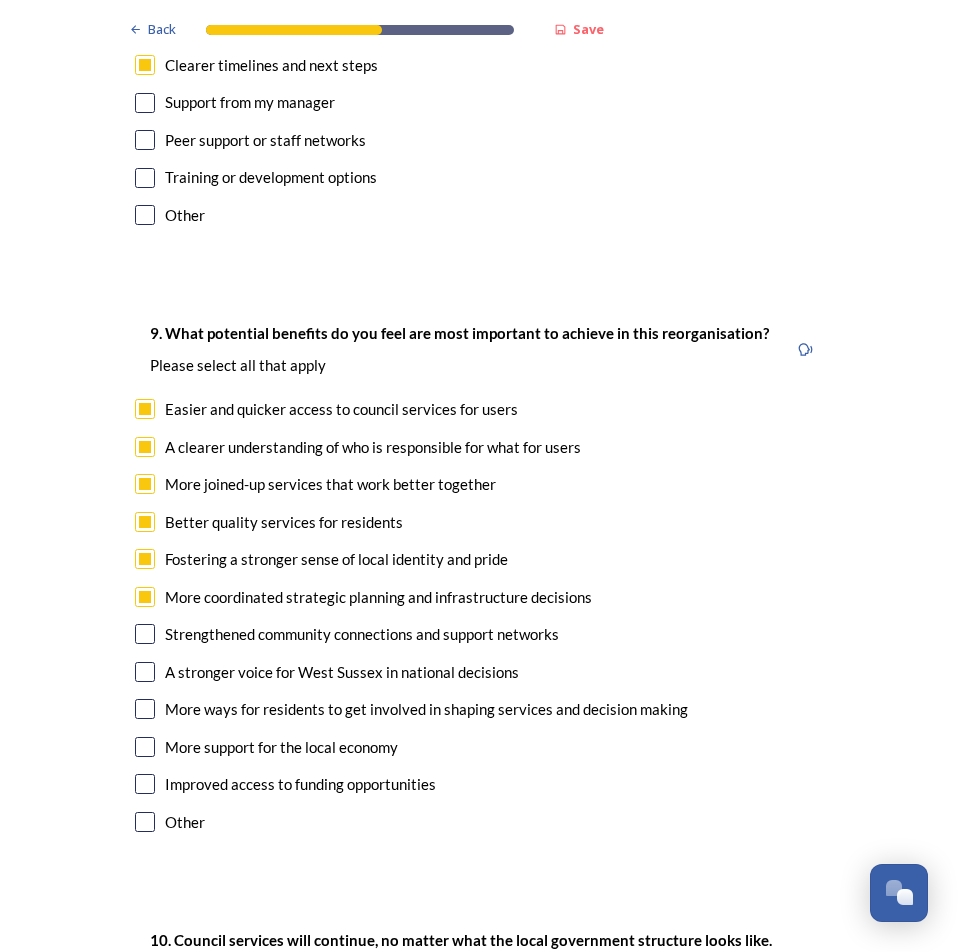 click at bounding box center [145, 634] 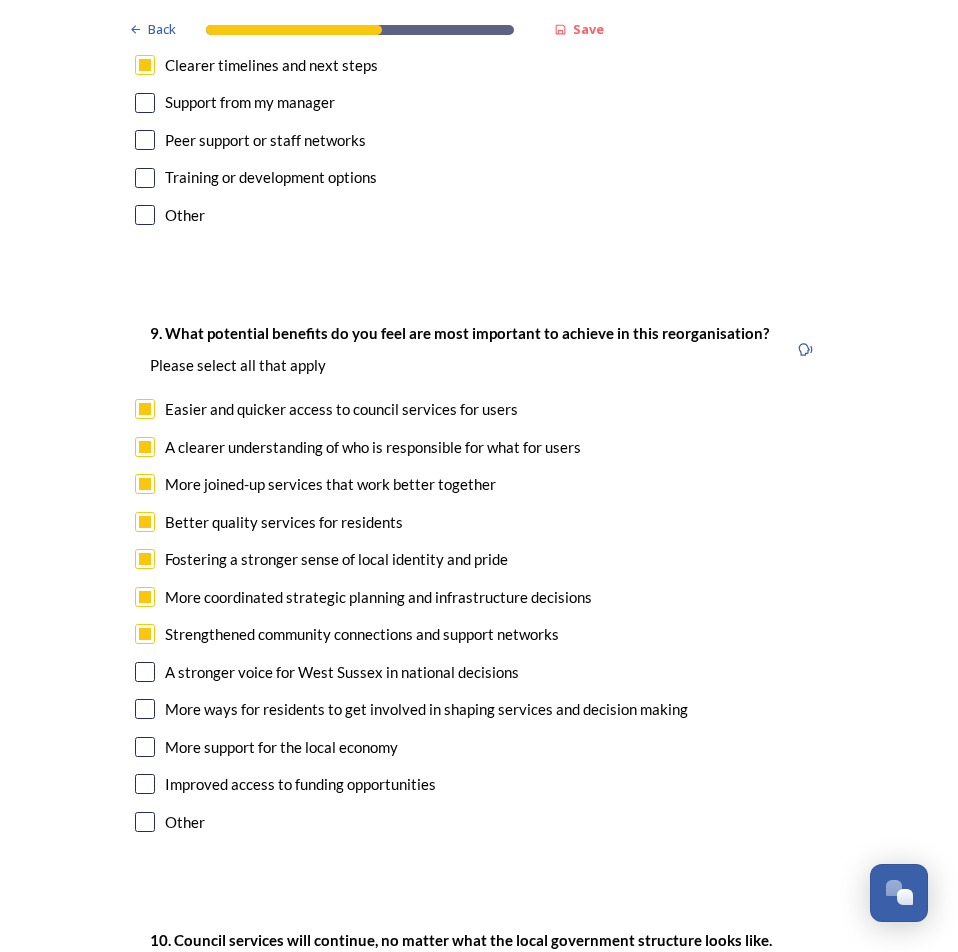 click at bounding box center [145, 672] 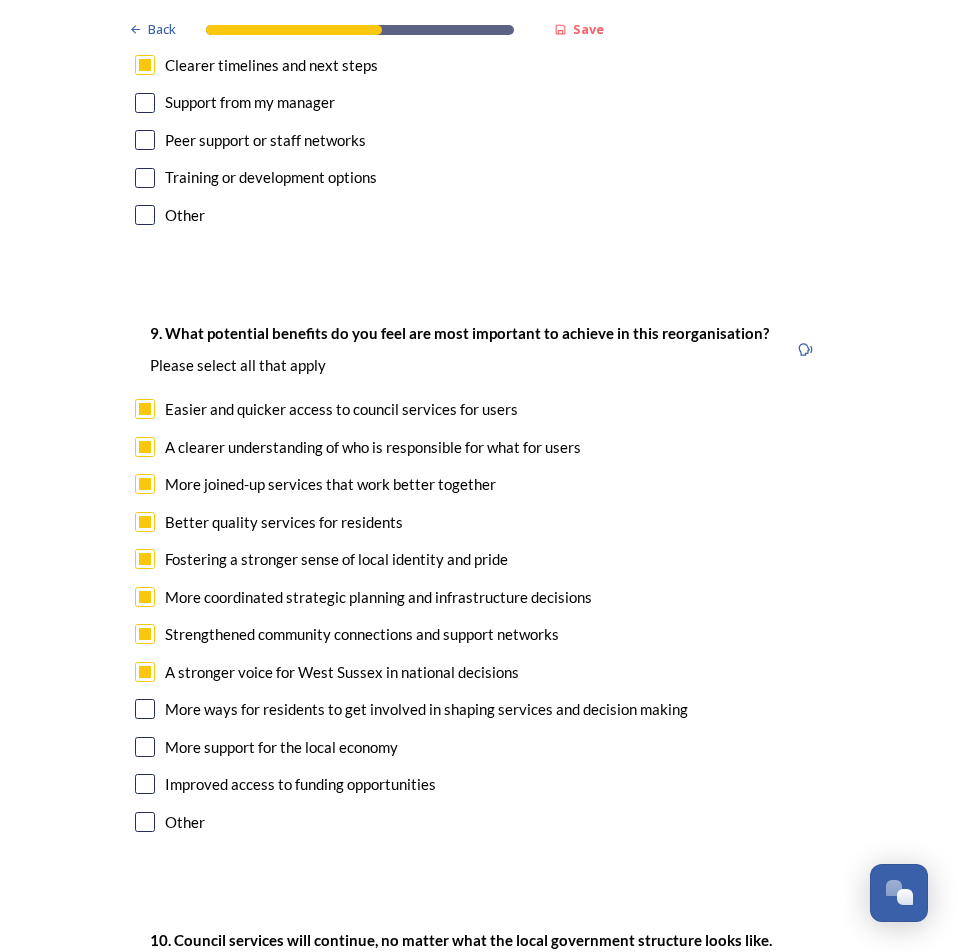 click at bounding box center (145, 709) 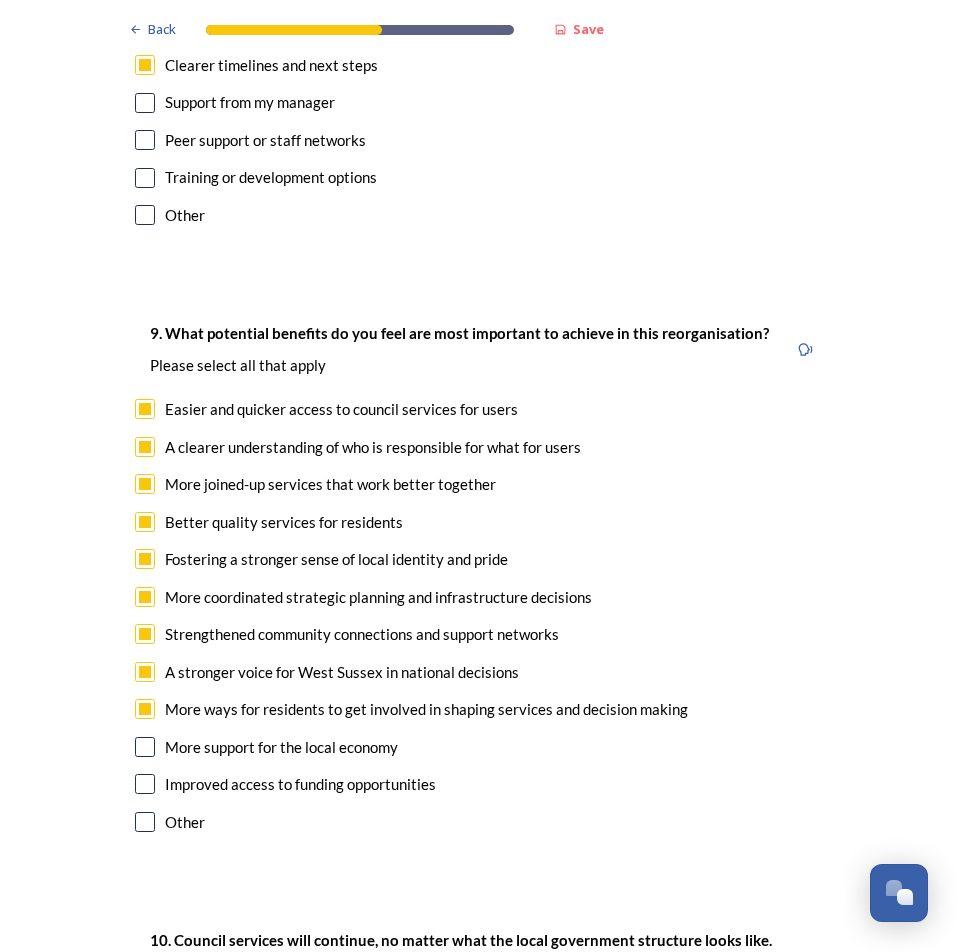click at bounding box center [145, 747] 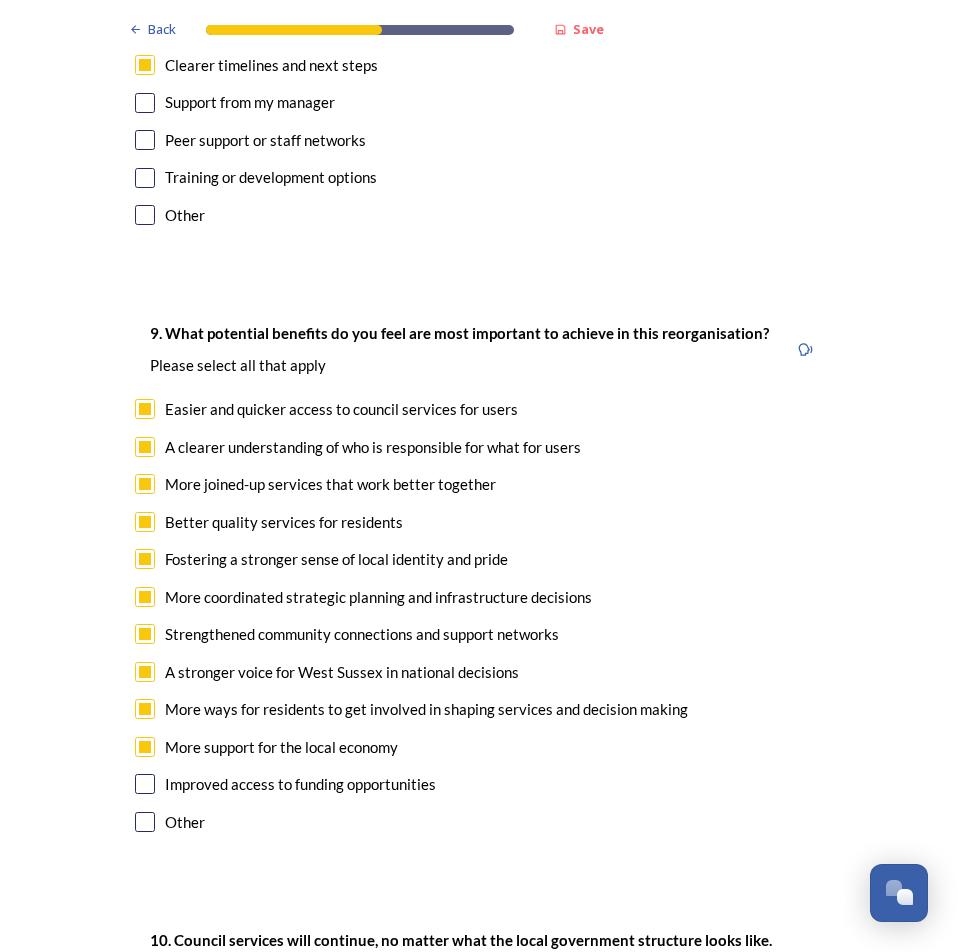 click at bounding box center (145, 784) 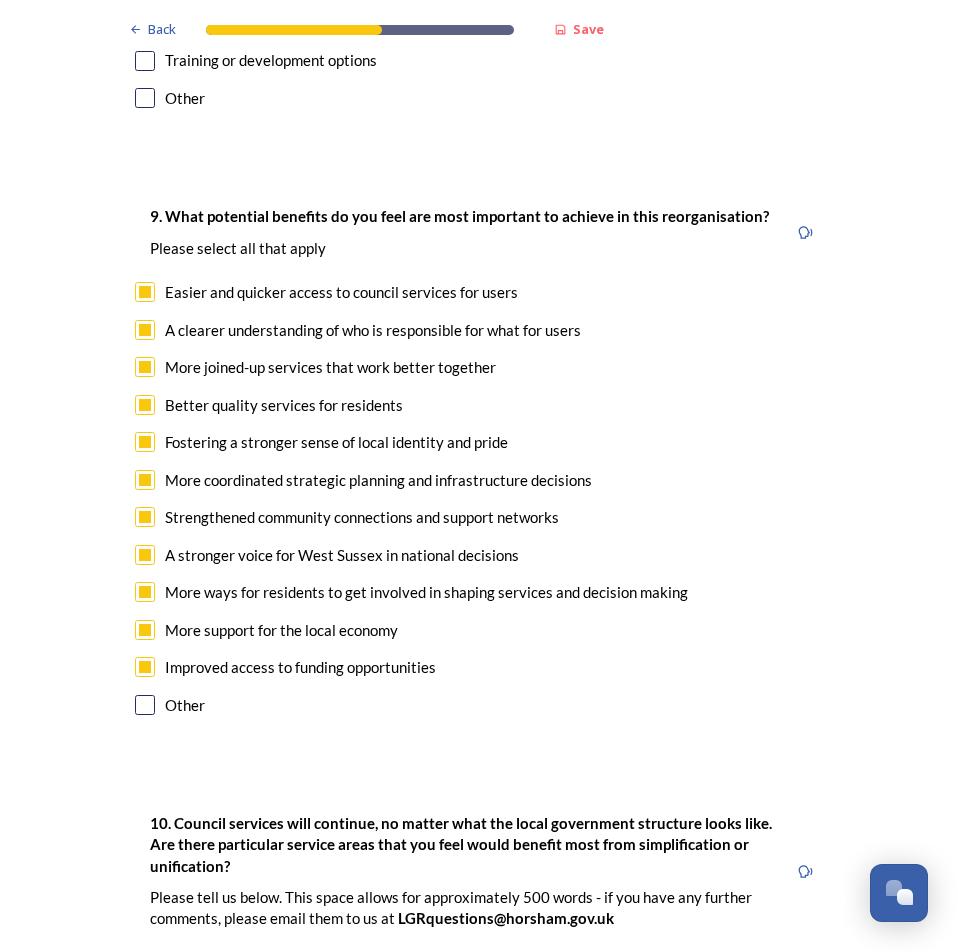 scroll, scrollTop: 5200, scrollLeft: 0, axis: vertical 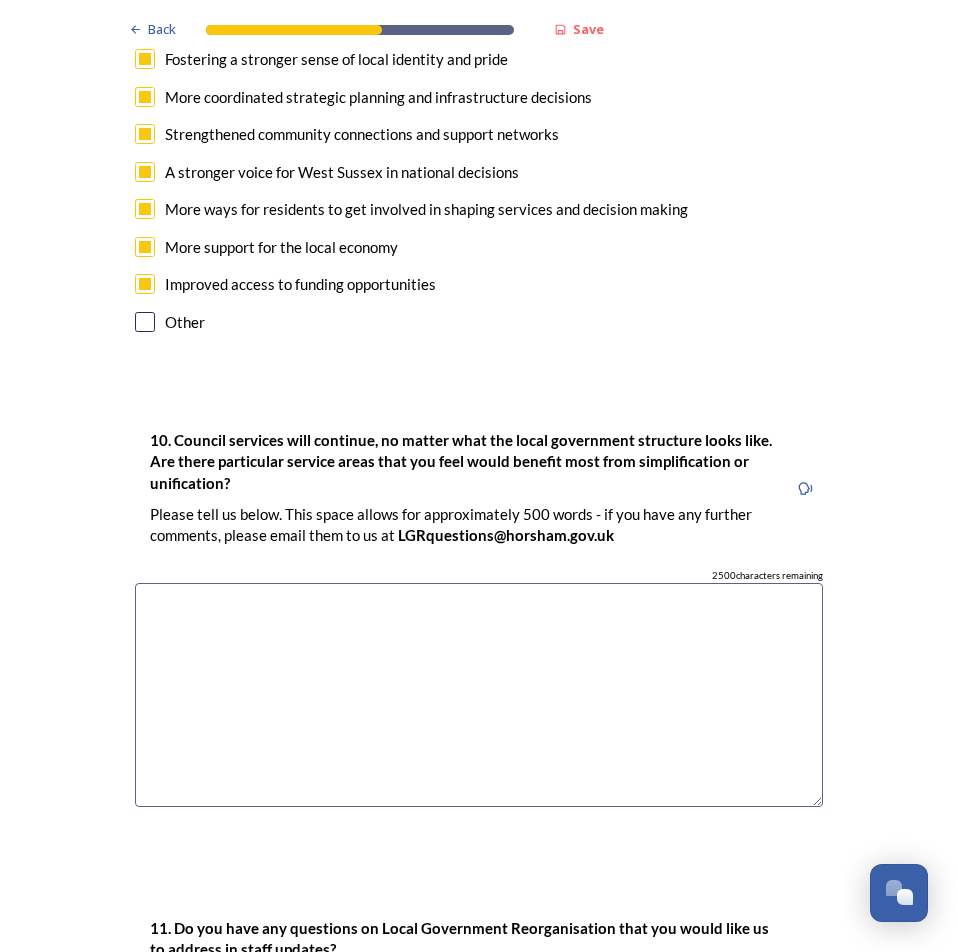 click at bounding box center [479, 695] 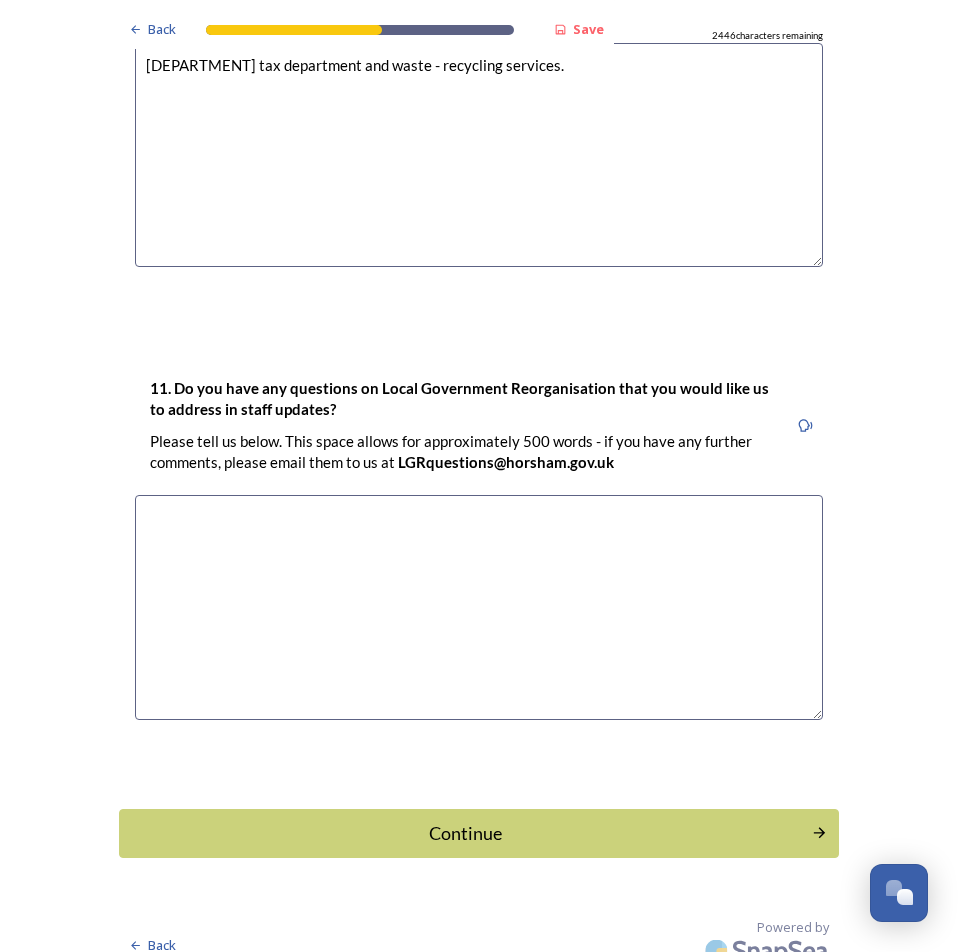 scroll, scrollTop: 5762, scrollLeft: 0, axis: vertical 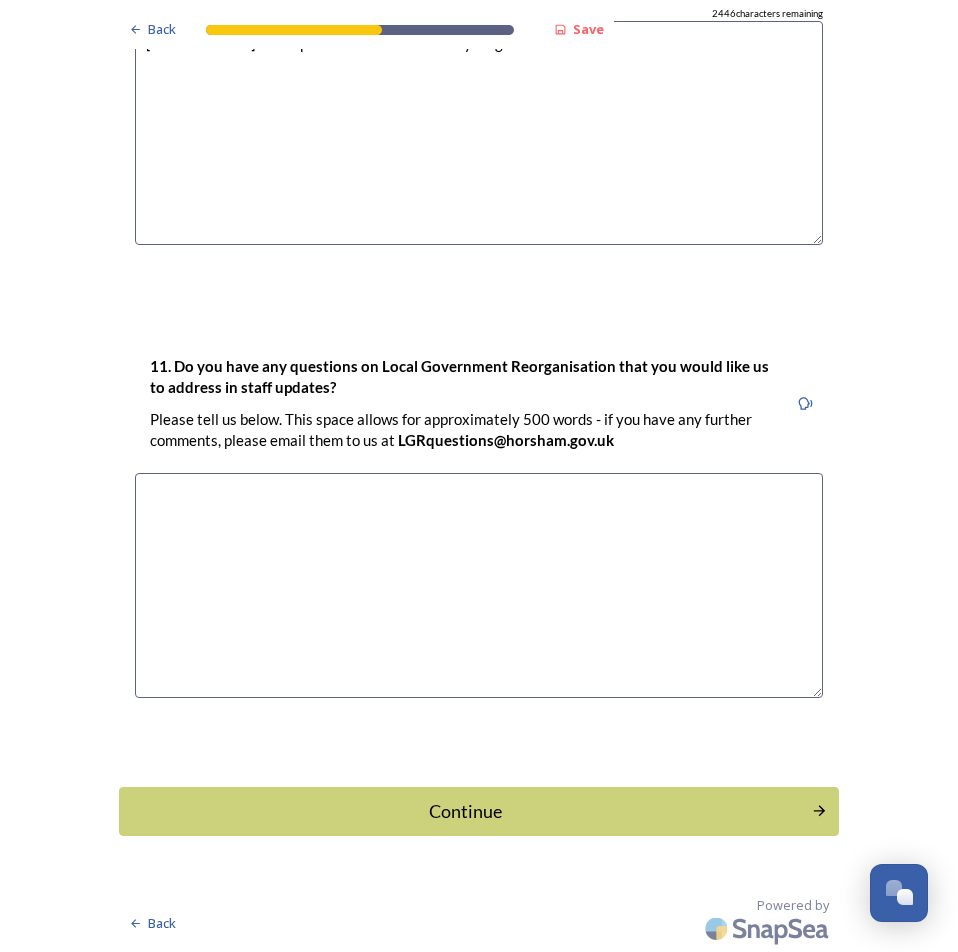 type on "[DEPARTMENT] tax department and waste - recycling services." 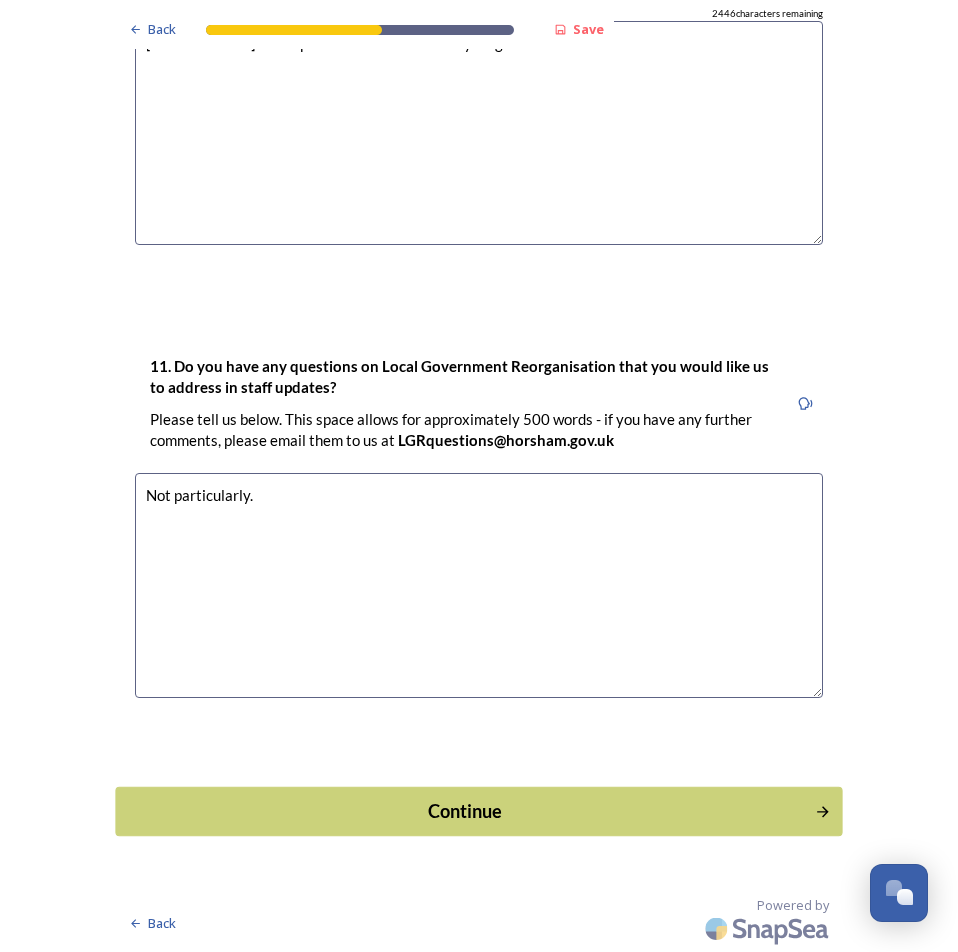 type on "Not particularly." 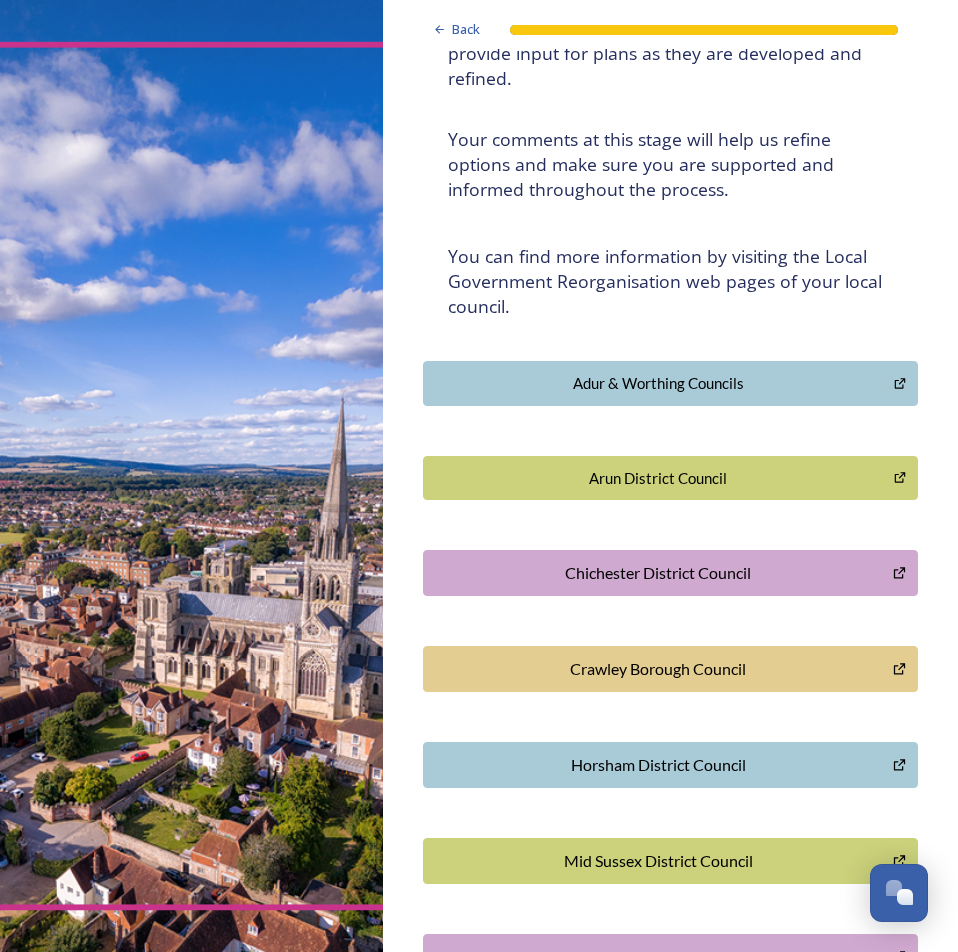 scroll, scrollTop: 300, scrollLeft: 0, axis: vertical 